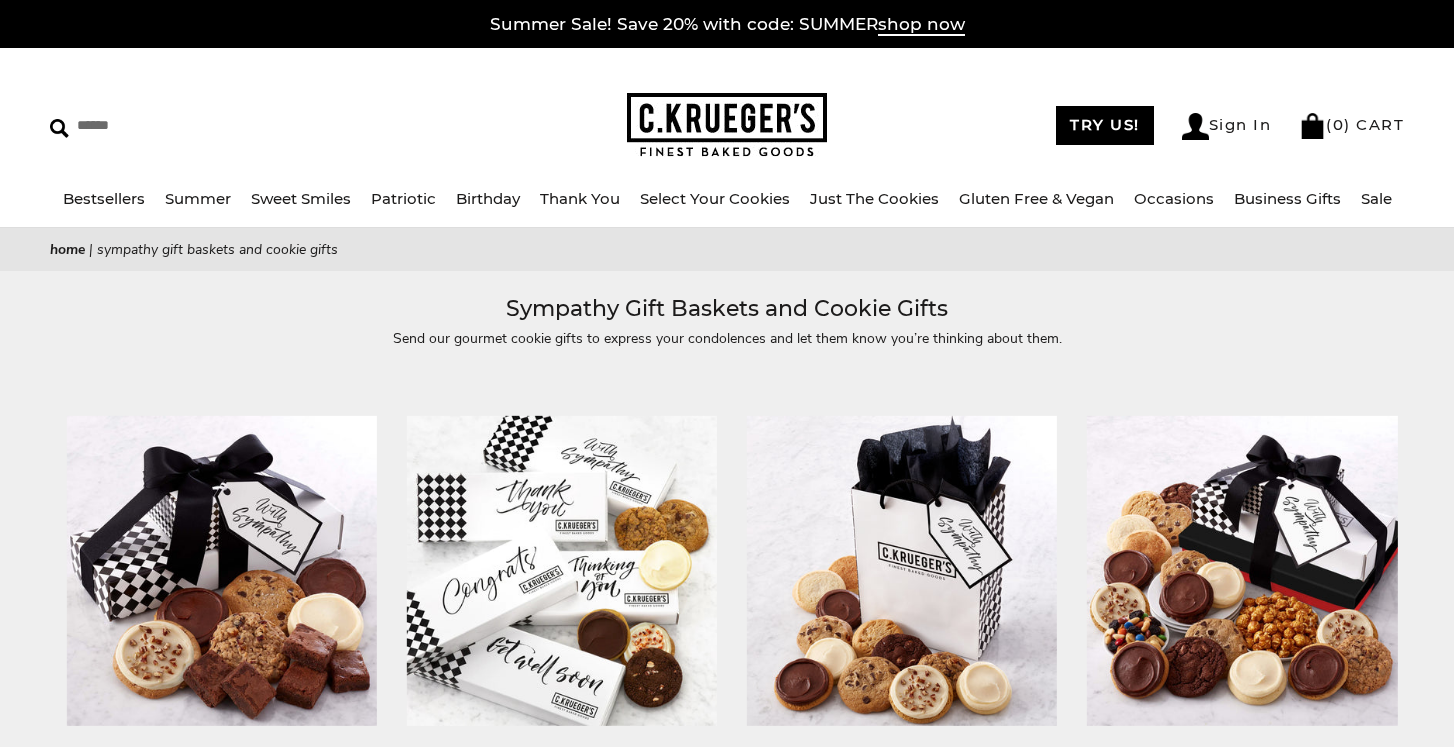 scroll, scrollTop: 0, scrollLeft: 0, axis: both 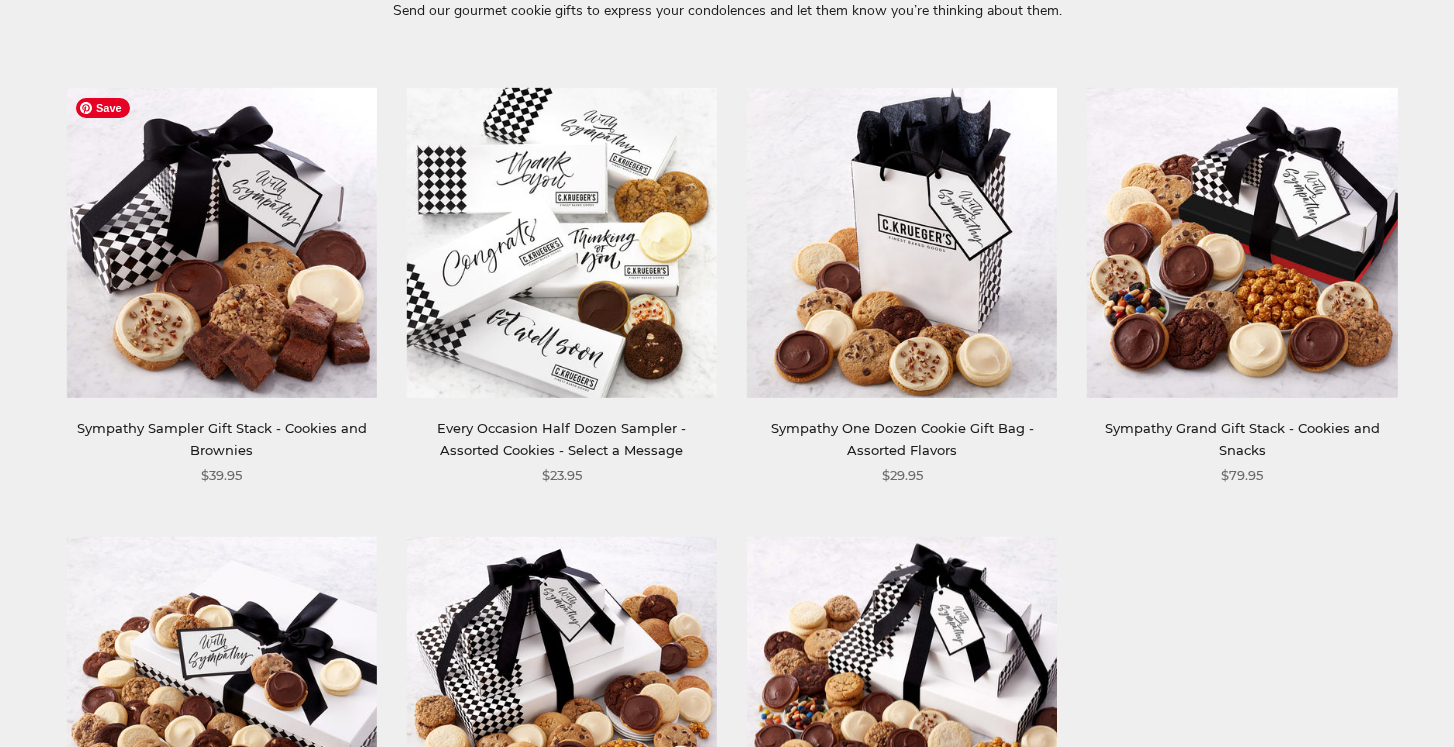 click at bounding box center (221, 243) 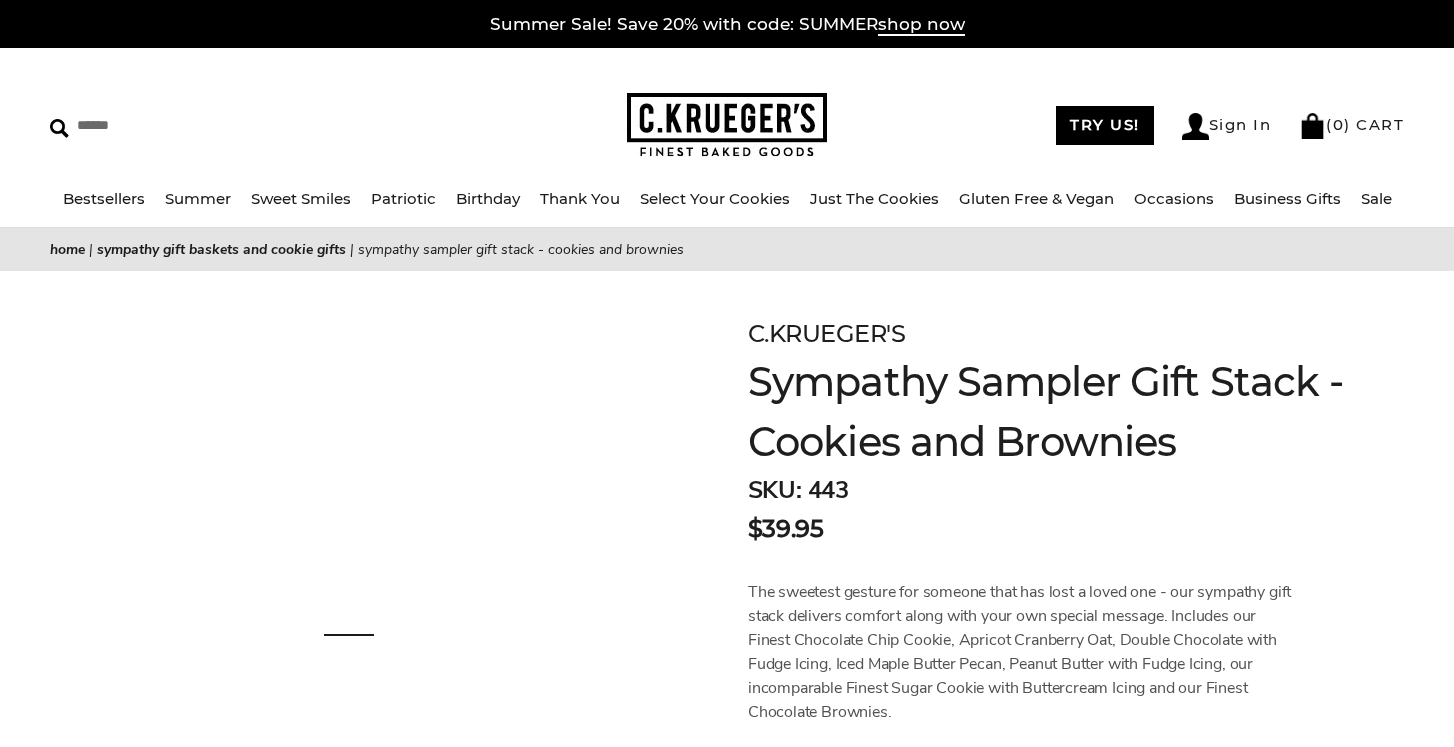 scroll, scrollTop: 0, scrollLeft: 0, axis: both 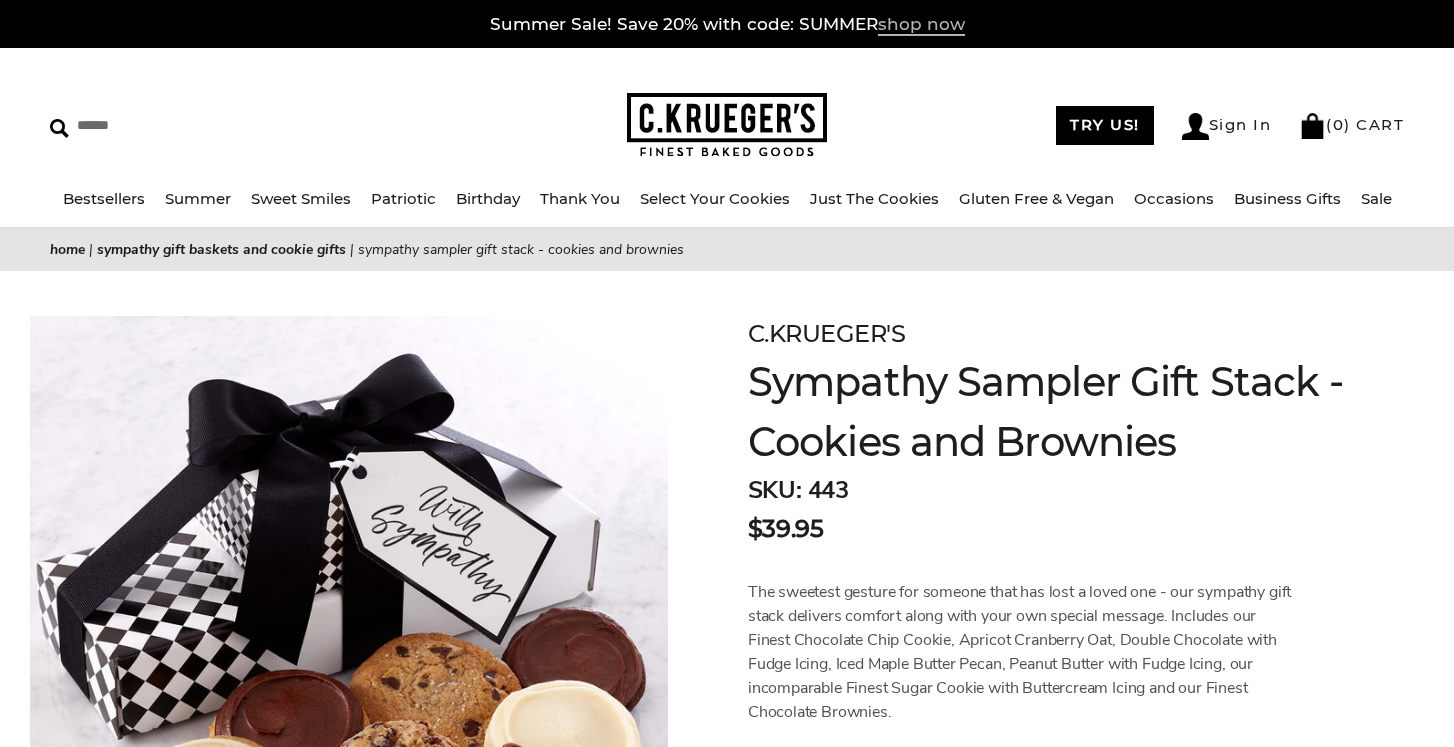 click on "shop now" at bounding box center (921, 25) 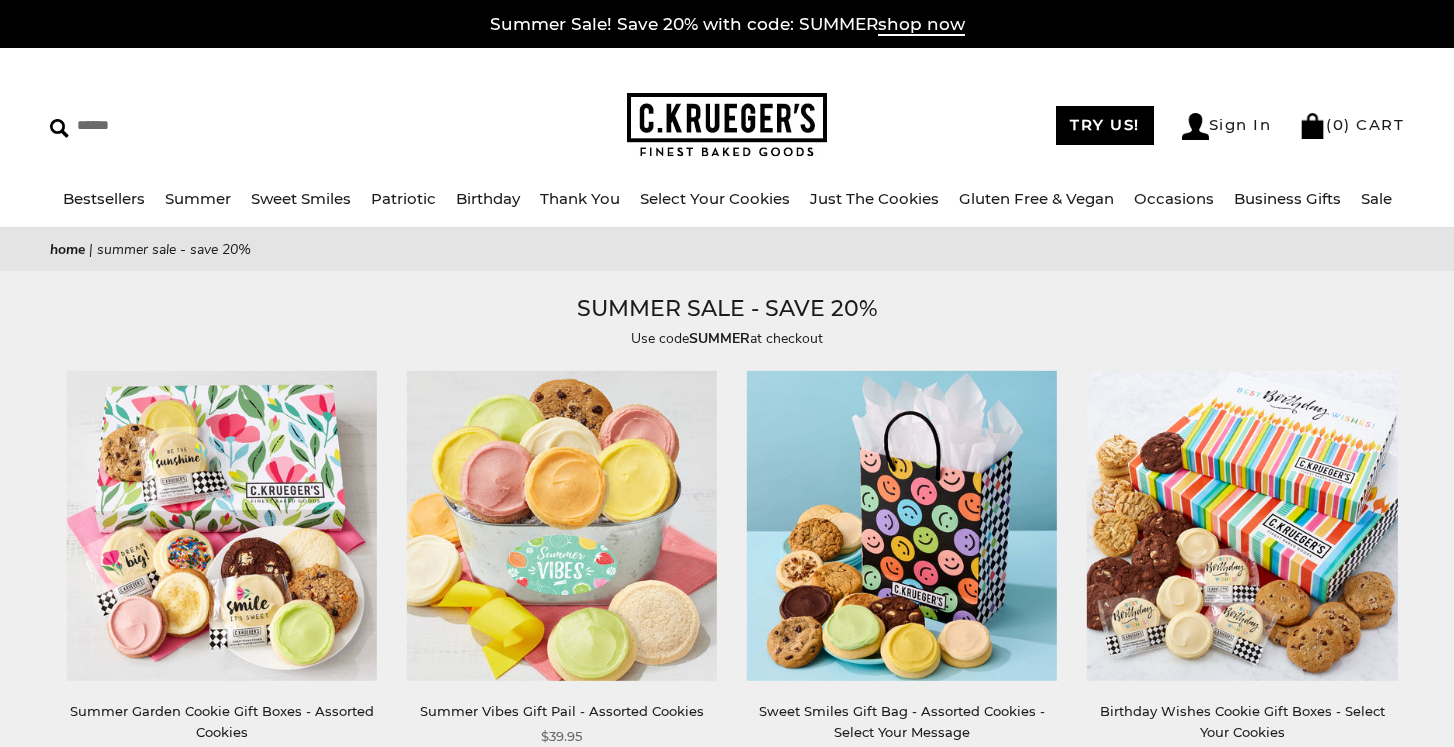 scroll, scrollTop: 0, scrollLeft: 0, axis: both 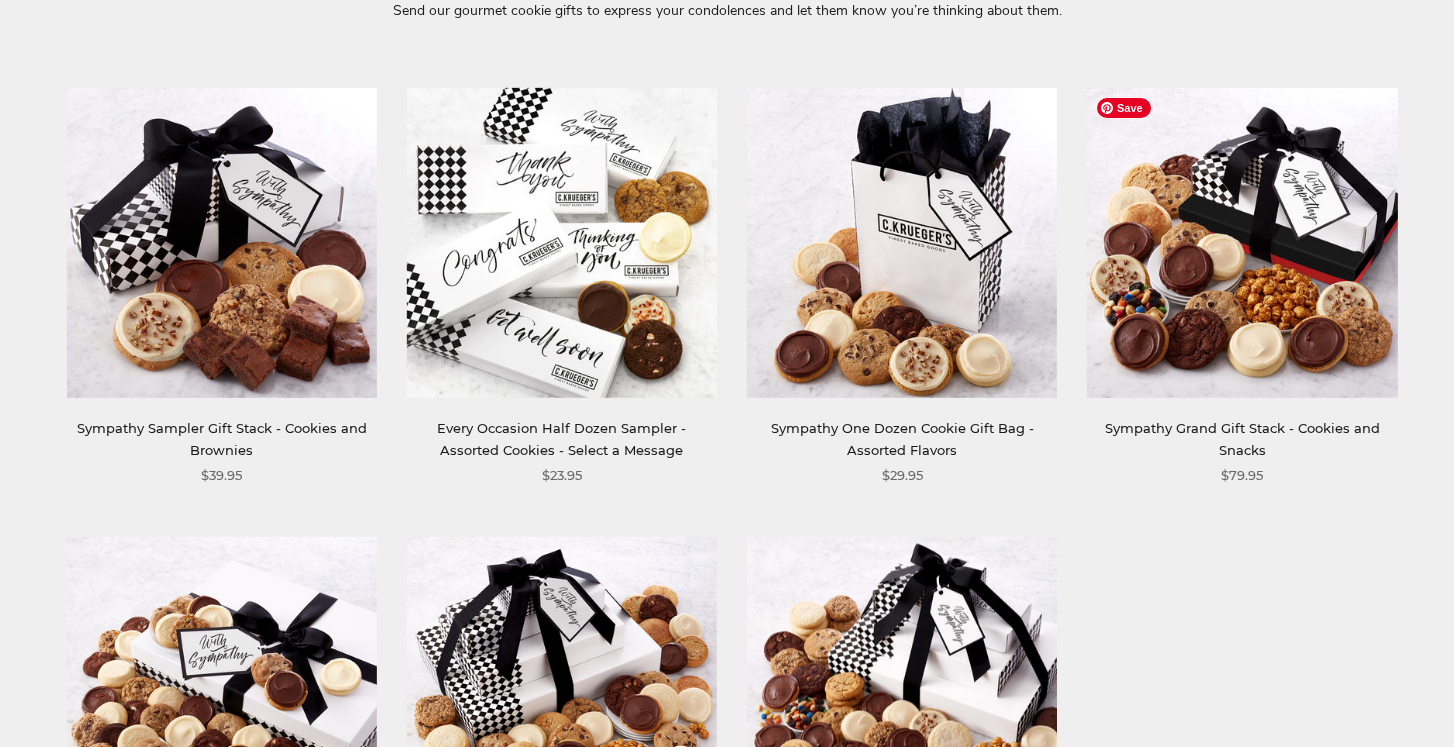click at bounding box center (1242, 243) 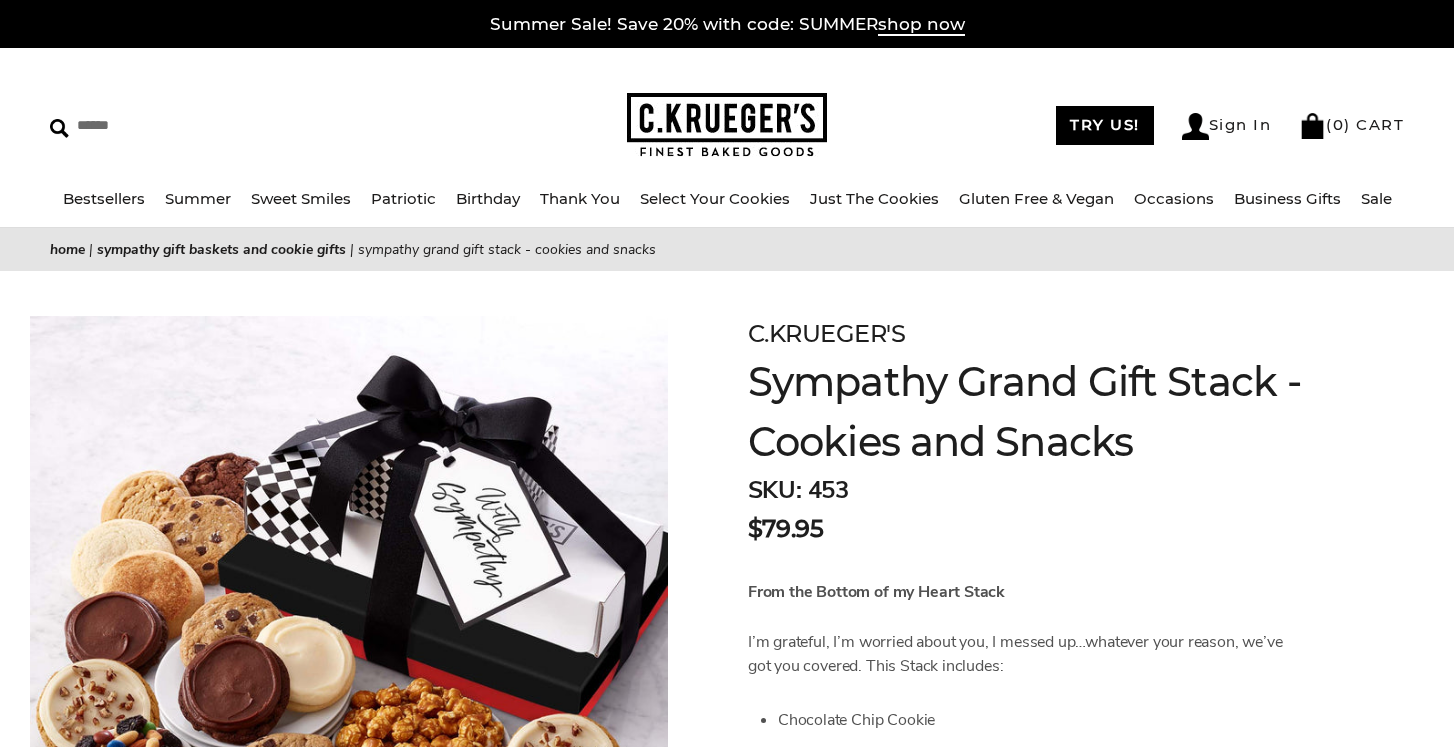 scroll, scrollTop: 0, scrollLeft: 0, axis: both 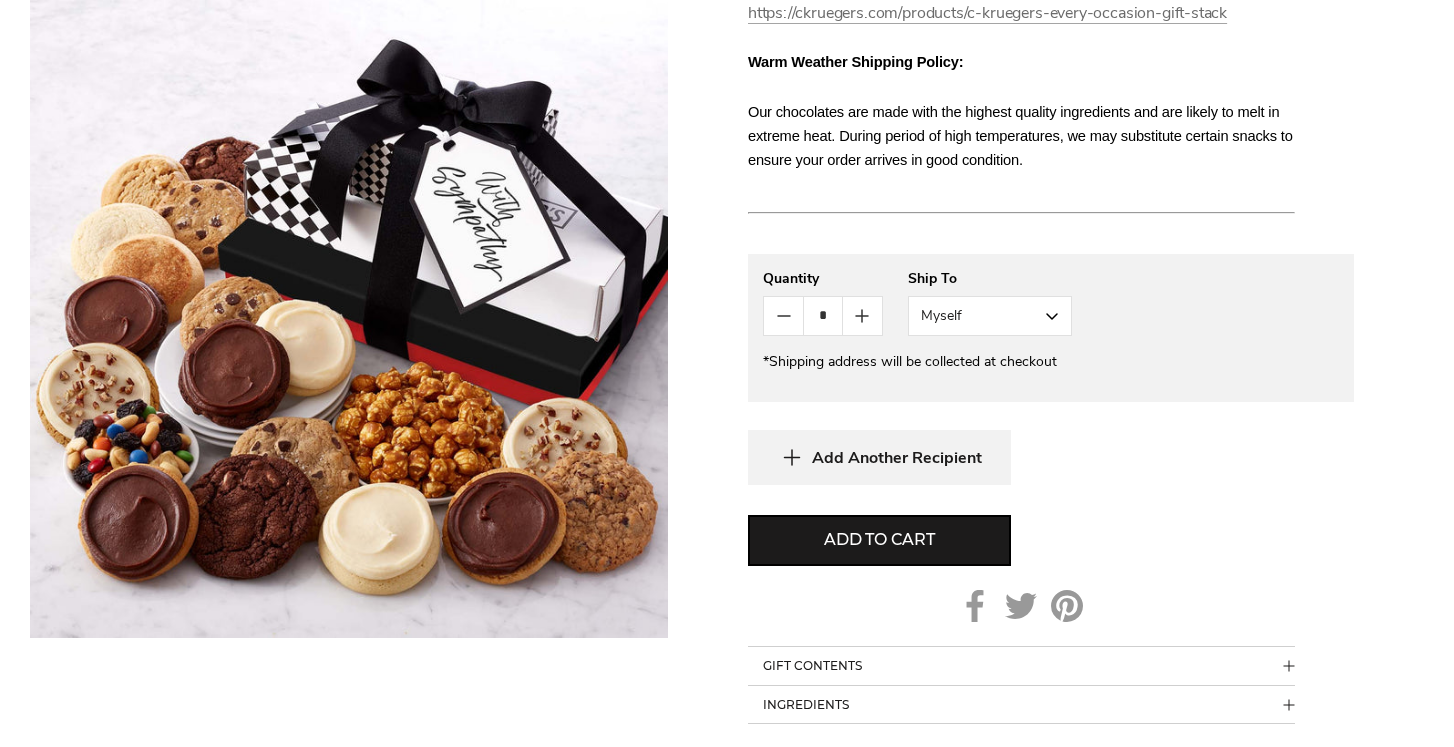 click on "Myself" at bounding box center [990, 316] 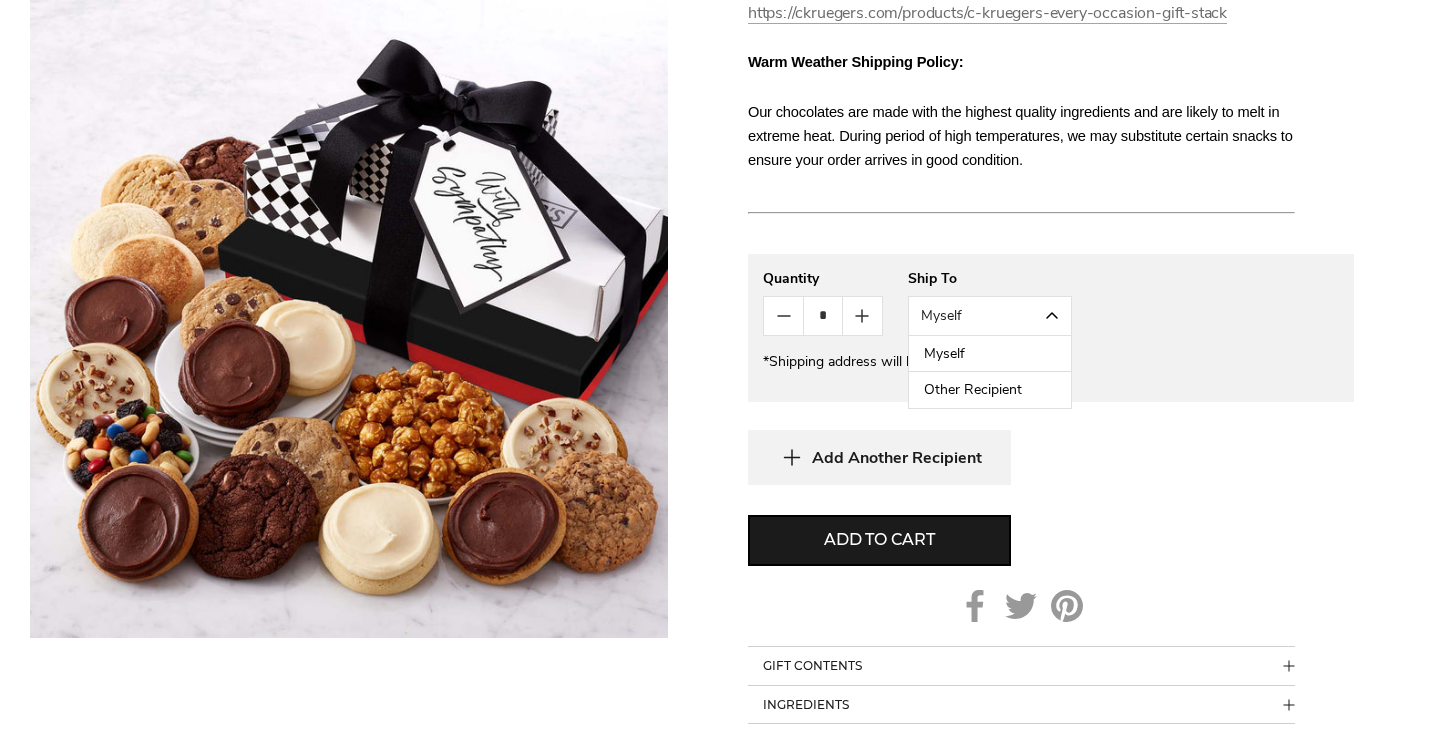 click on "Other Recipient" at bounding box center (990, 390) 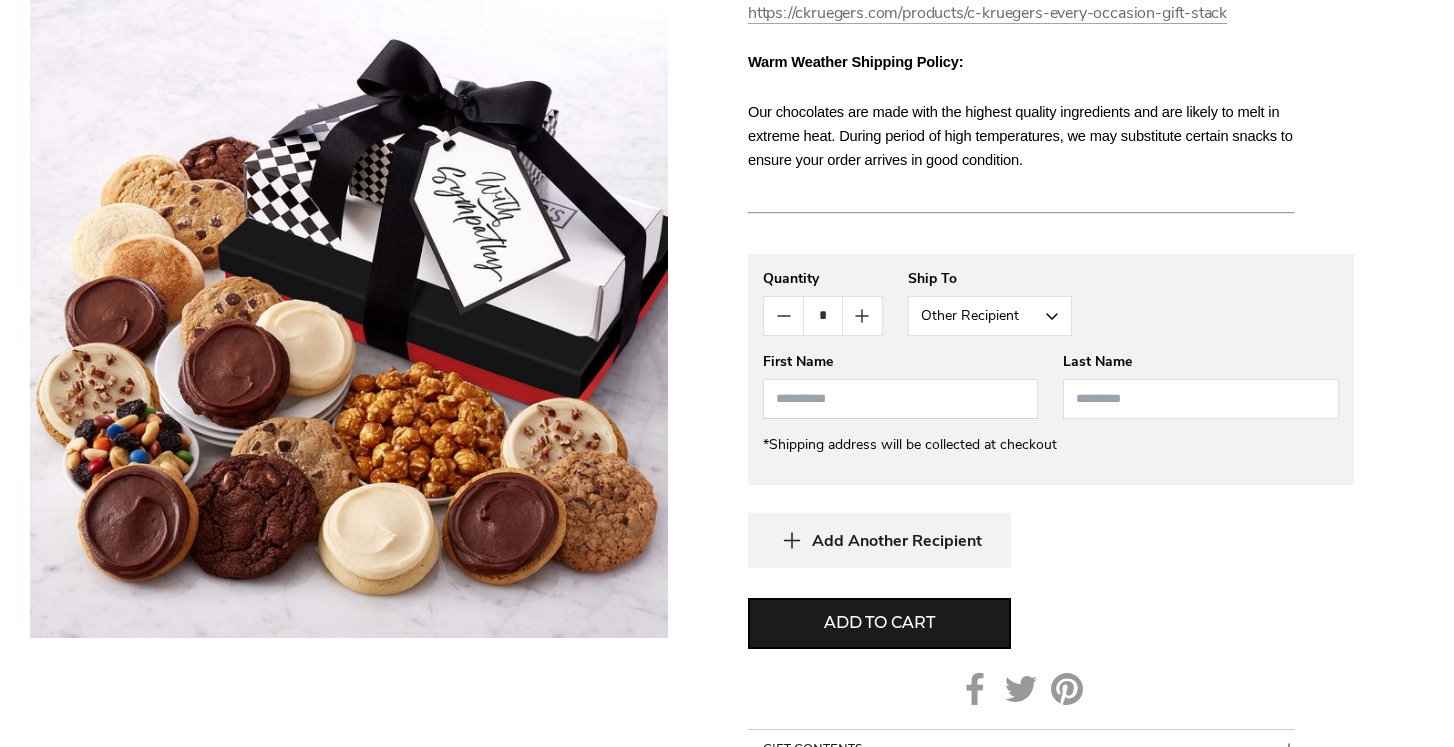 click at bounding box center (901, 399) 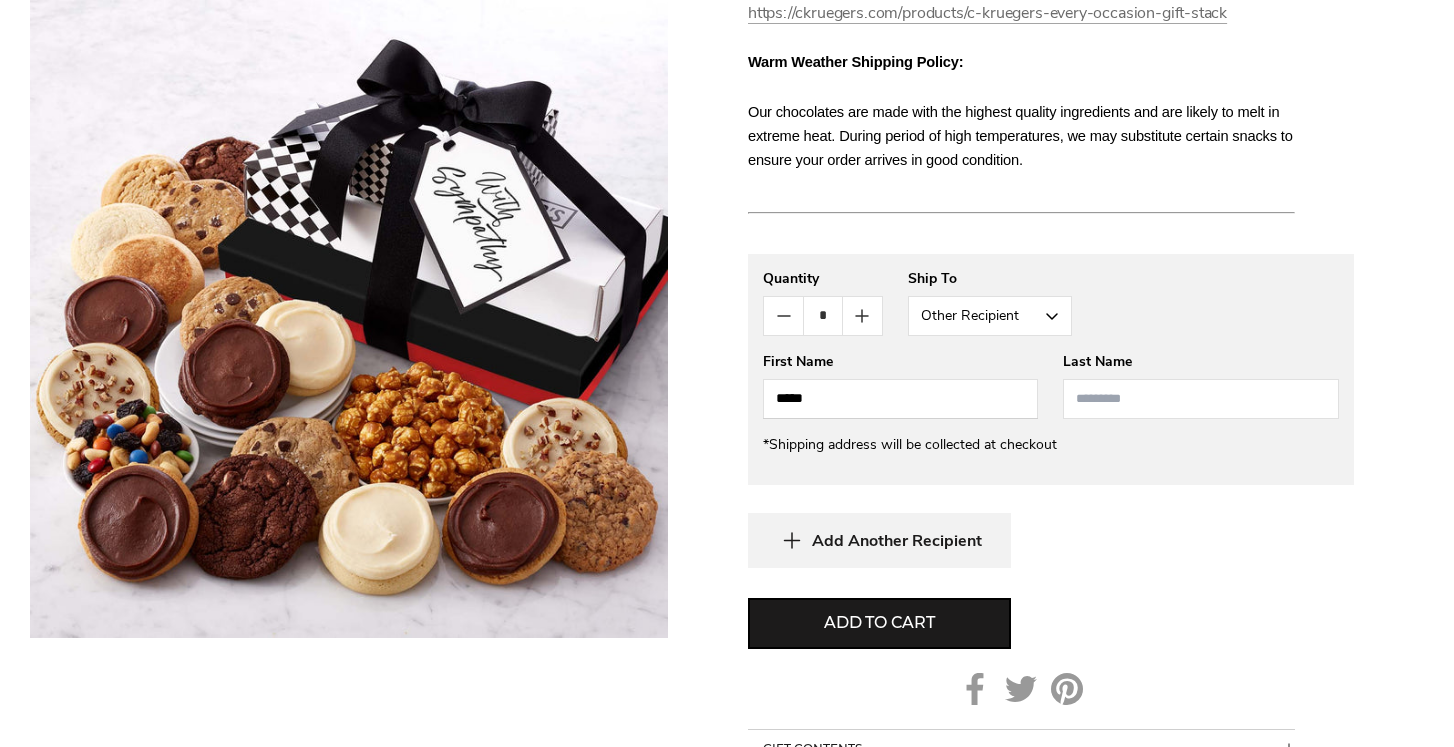 type on "*****" 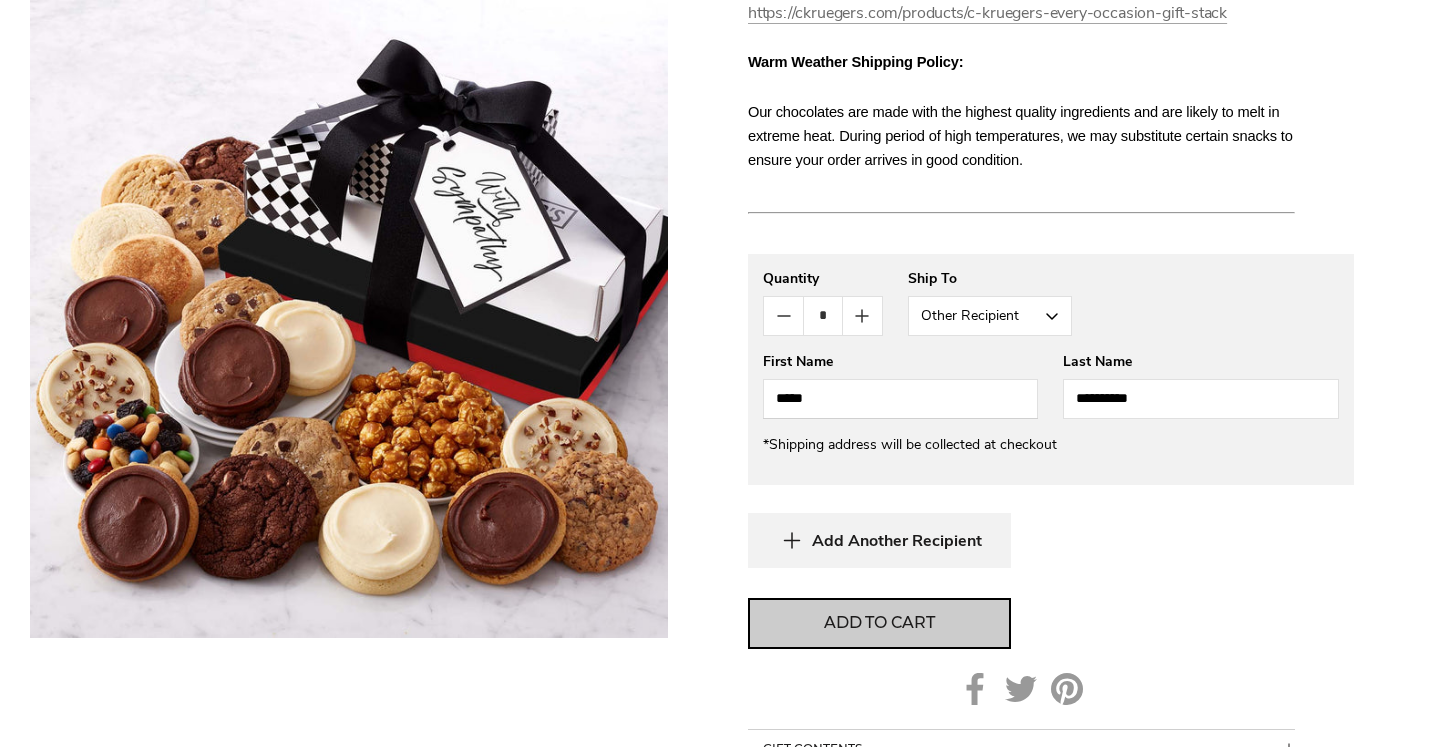 type on "**********" 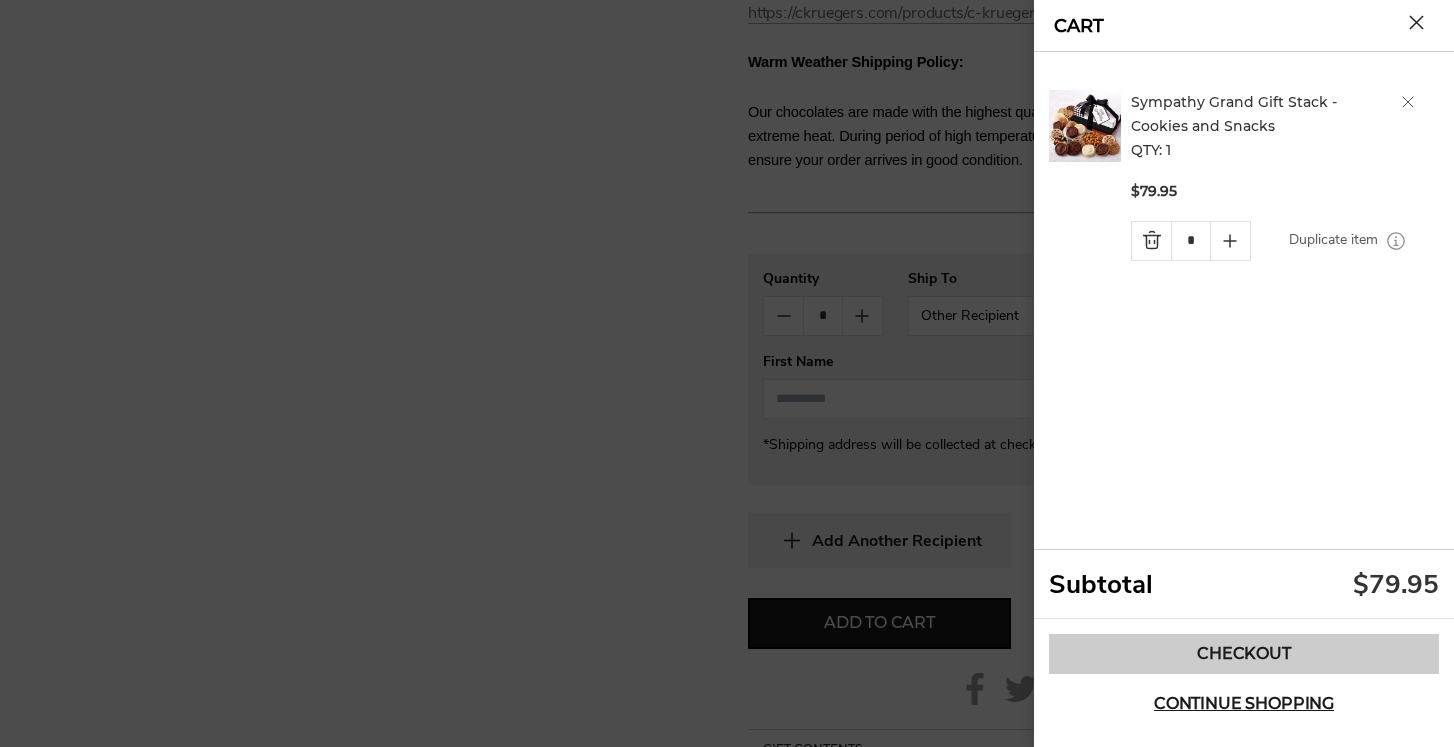 click on "Checkout" at bounding box center (1244, 654) 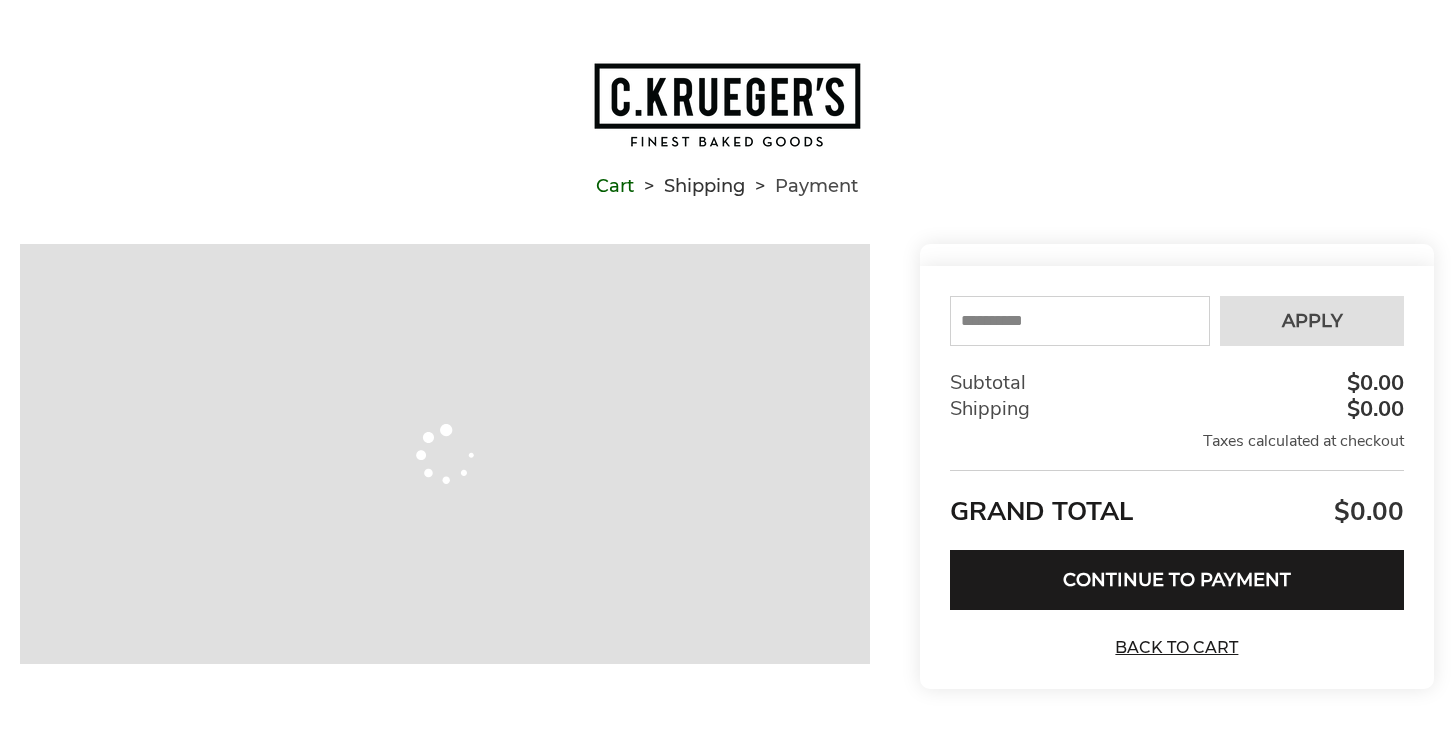 scroll, scrollTop: 0, scrollLeft: 0, axis: both 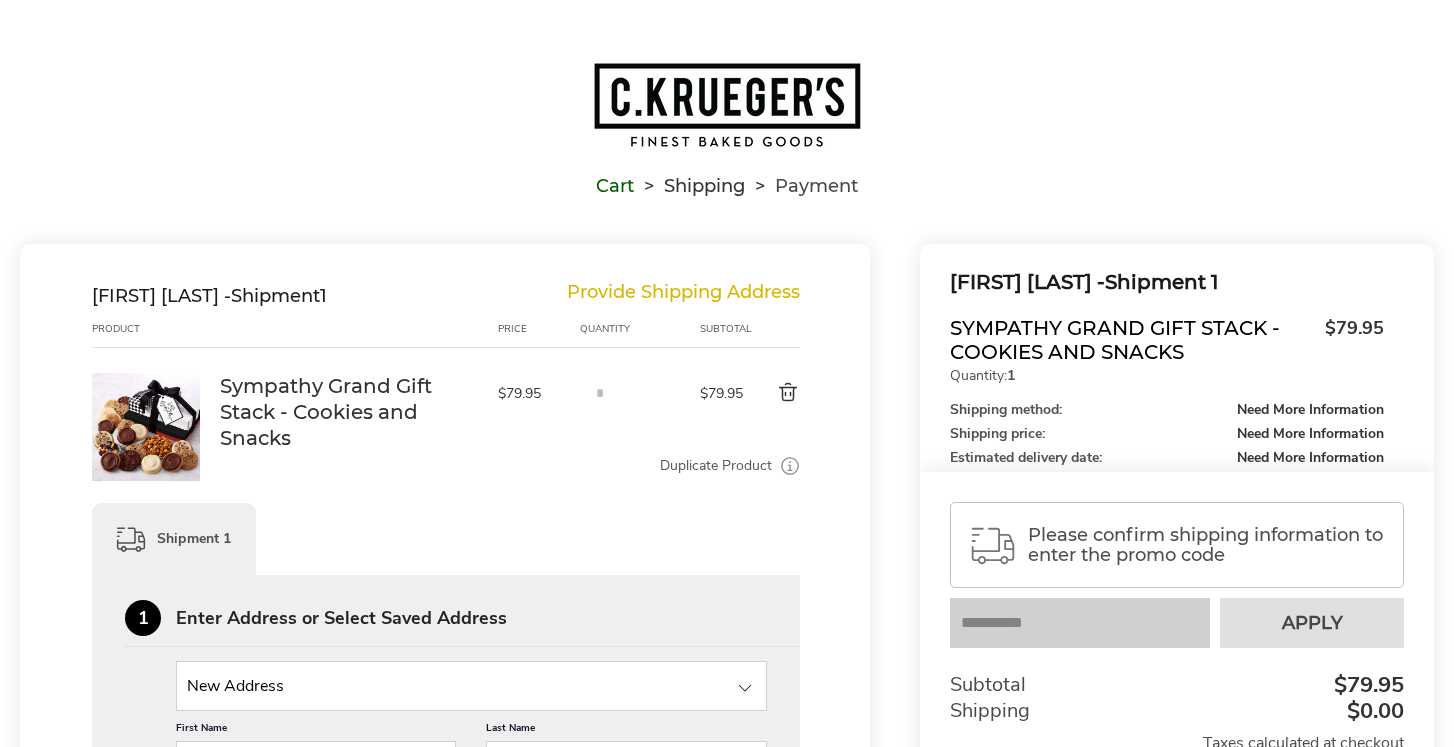 click on "[FIRST] [LAST] - Shipment 1 Sympathy Grand Gift Stack - Cookies and Snacks $79.95 Quantity: 1 Shipping method: Need More Information Shipping price: Need More Information Estimated delivery date: Need More Information Subtotal $79.95" 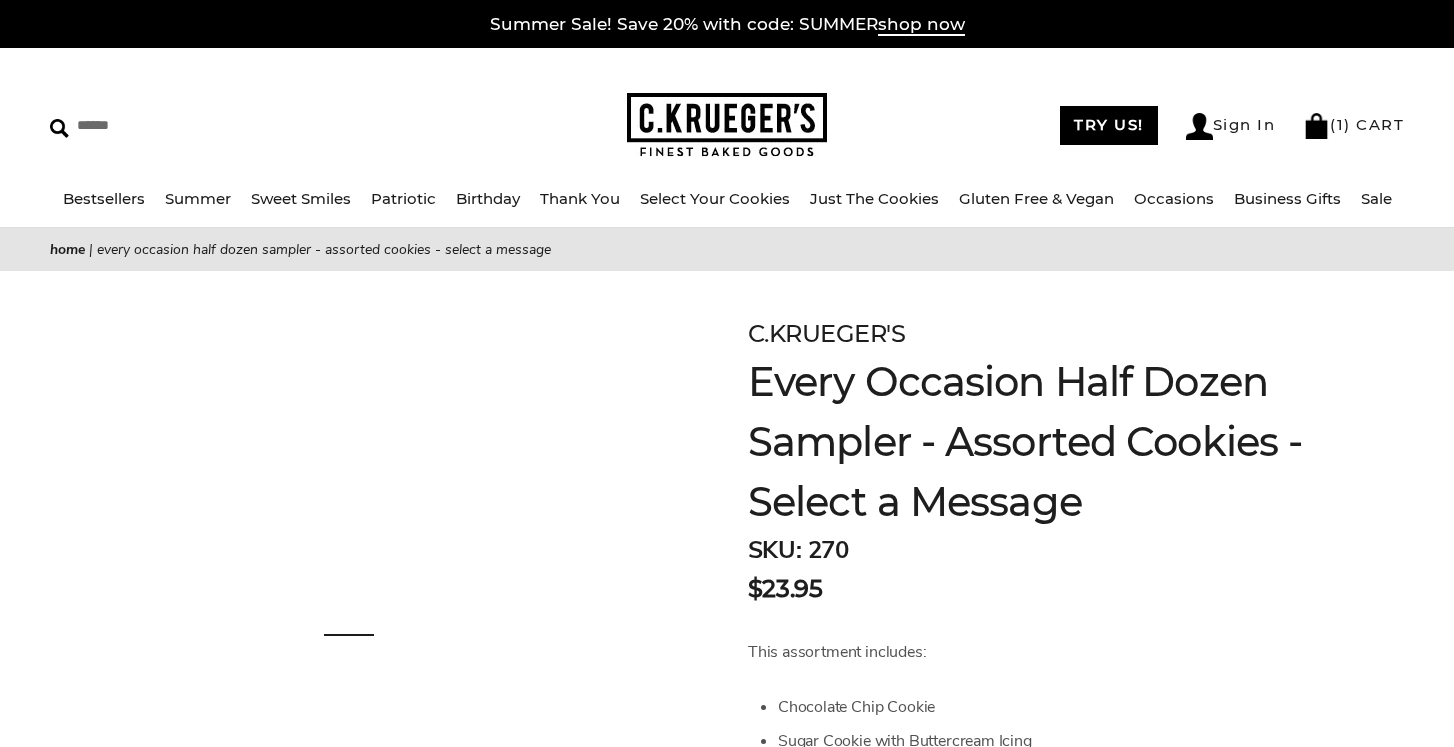 scroll, scrollTop: 0, scrollLeft: 0, axis: both 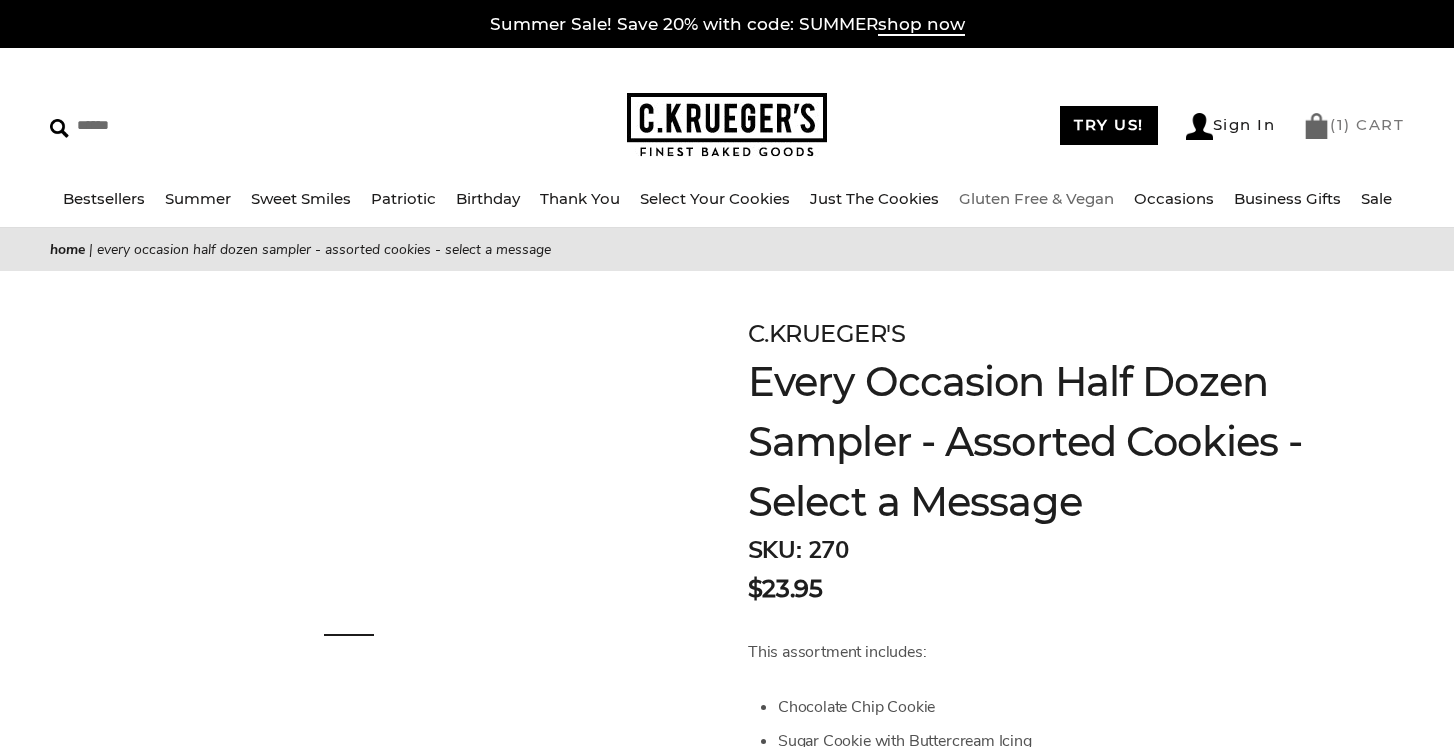 click on "1" at bounding box center (1341, 124) 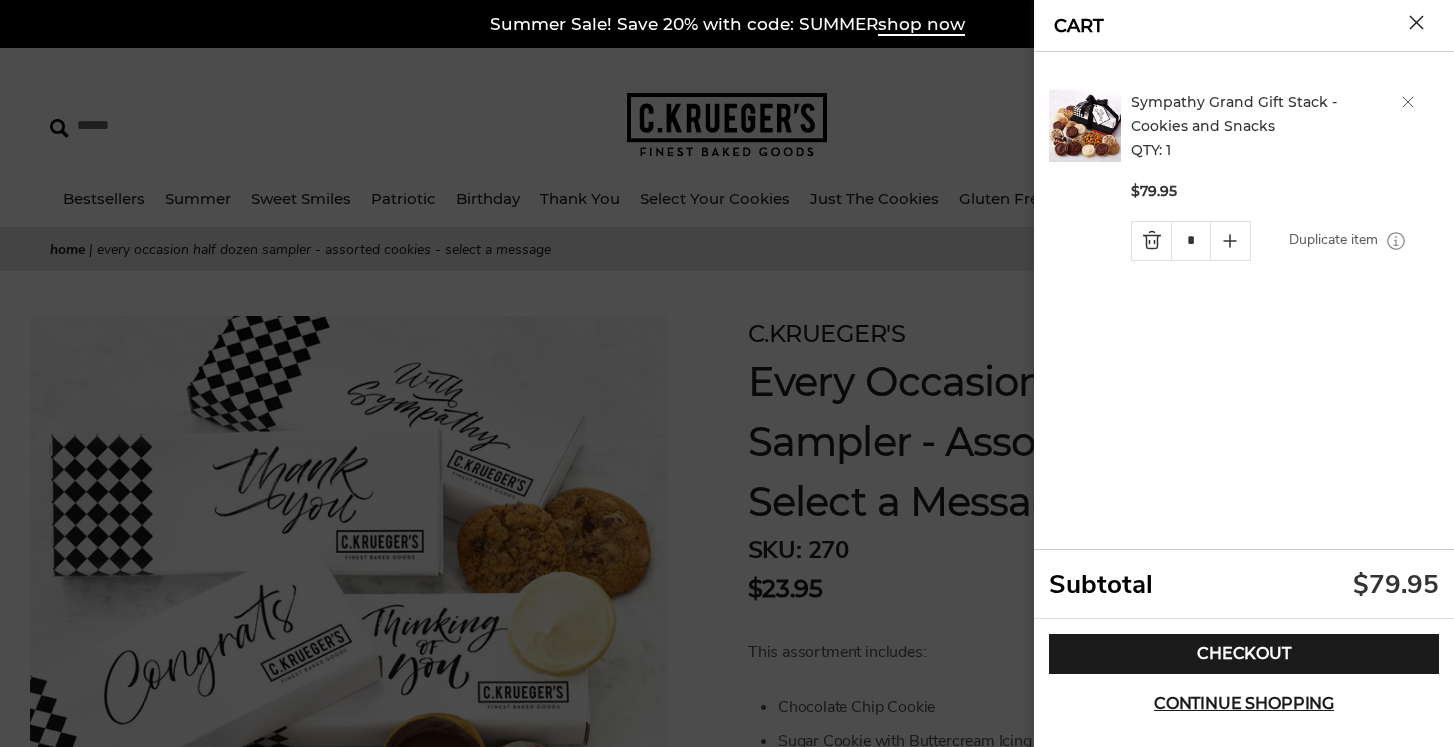 scroll, scrollTop: 0, scrollLeft: 0, axis: both 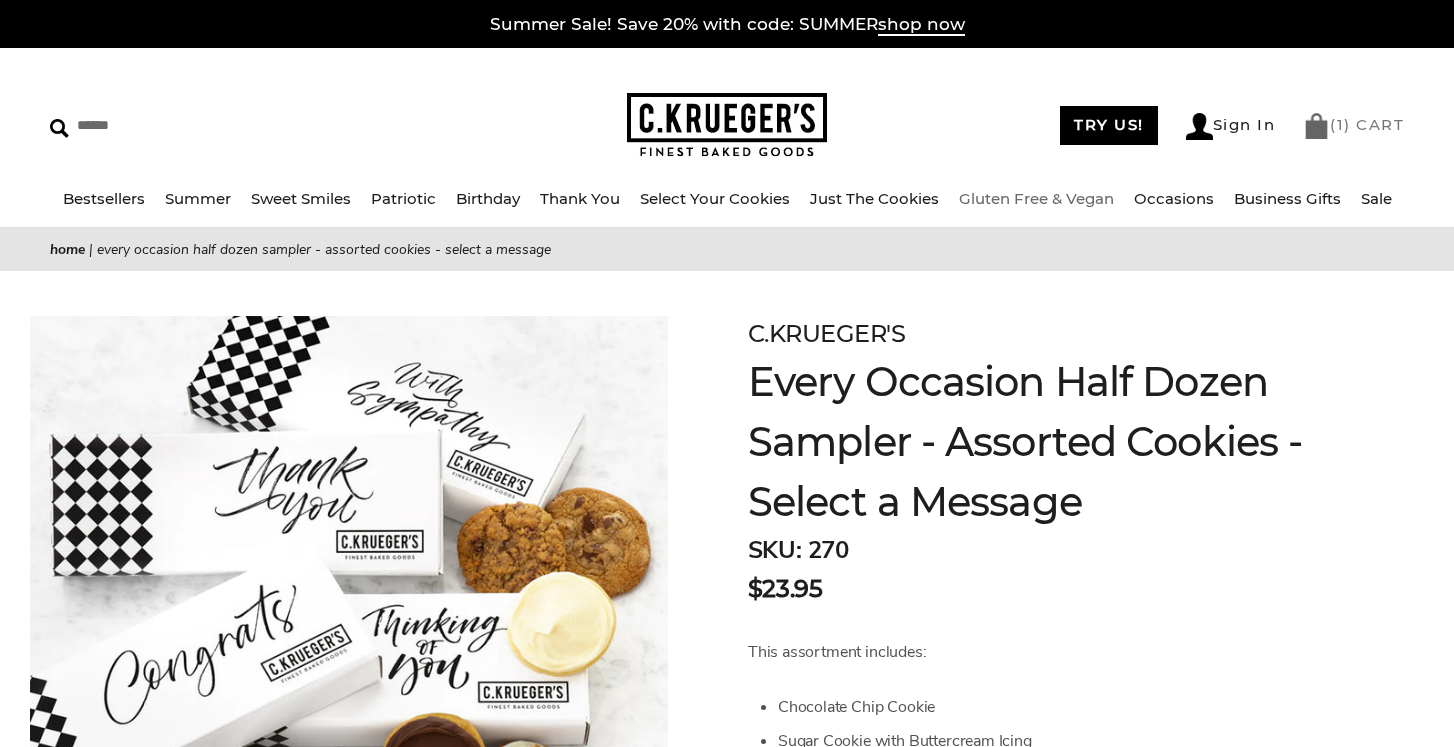 click on "( 1 )  CART" at bounding box center [1353, 126] 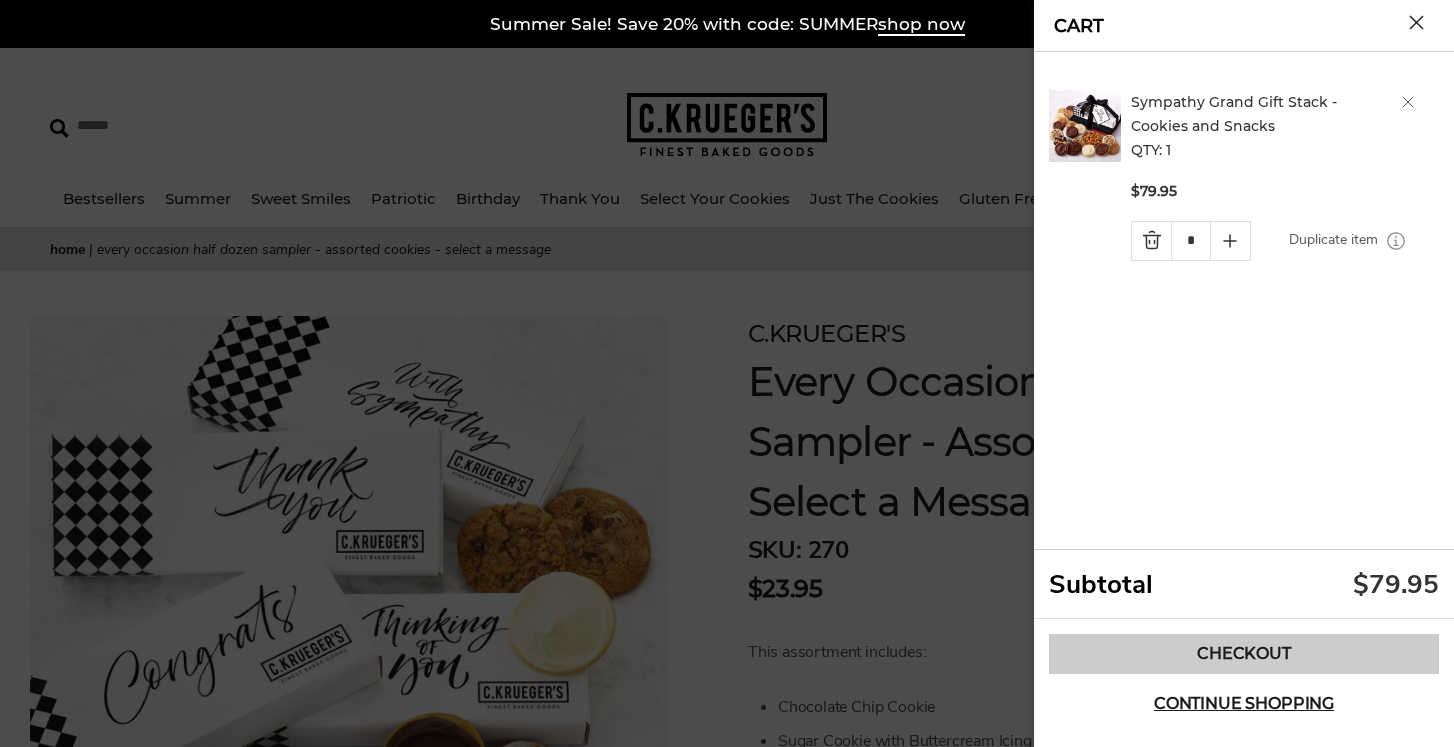 click on "Checkout" at bounding box center [1244, 654] 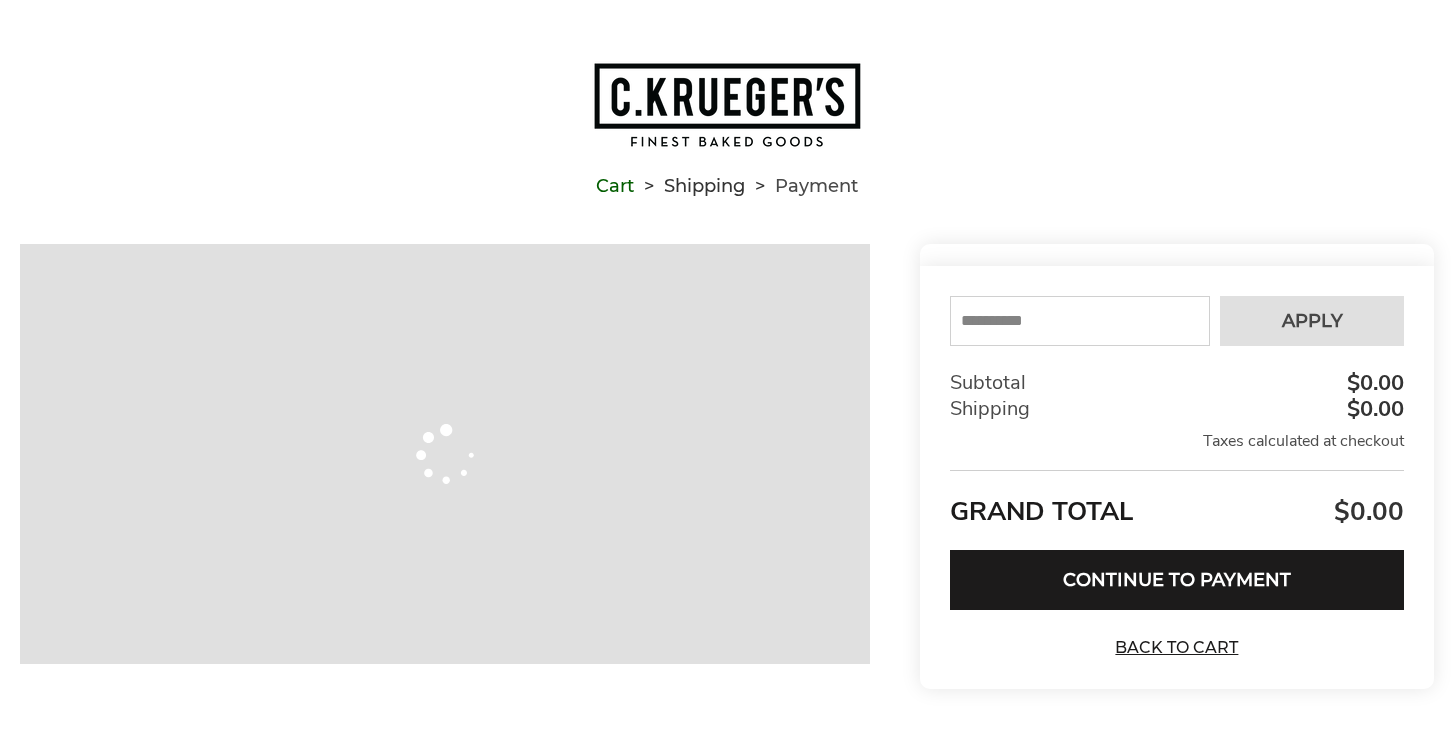 scroll, scrollTop: 0, scrollLeft: 0, axis: both 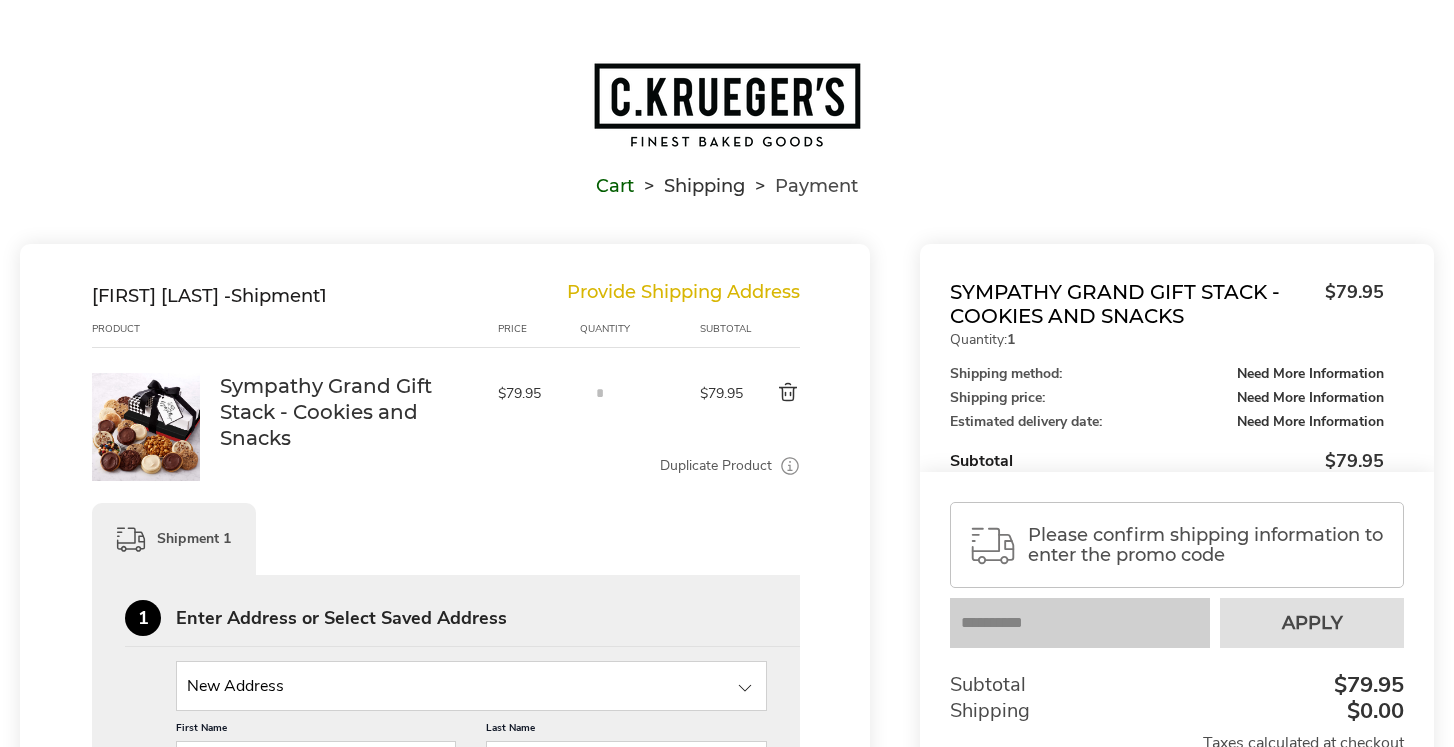click on "Please confirm shipping information to enter the promo code" at bounding box center (1207, 545) 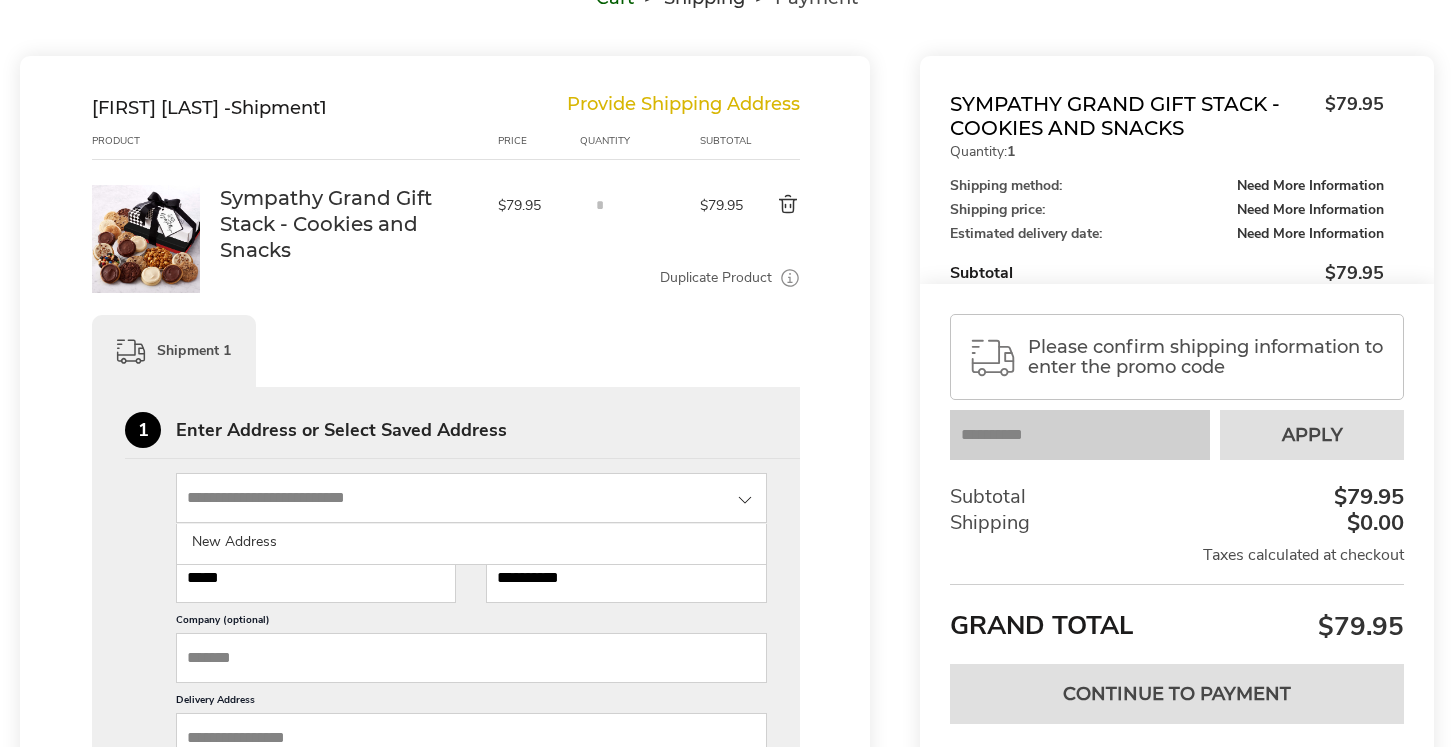 click at bounding box center [471, 498] 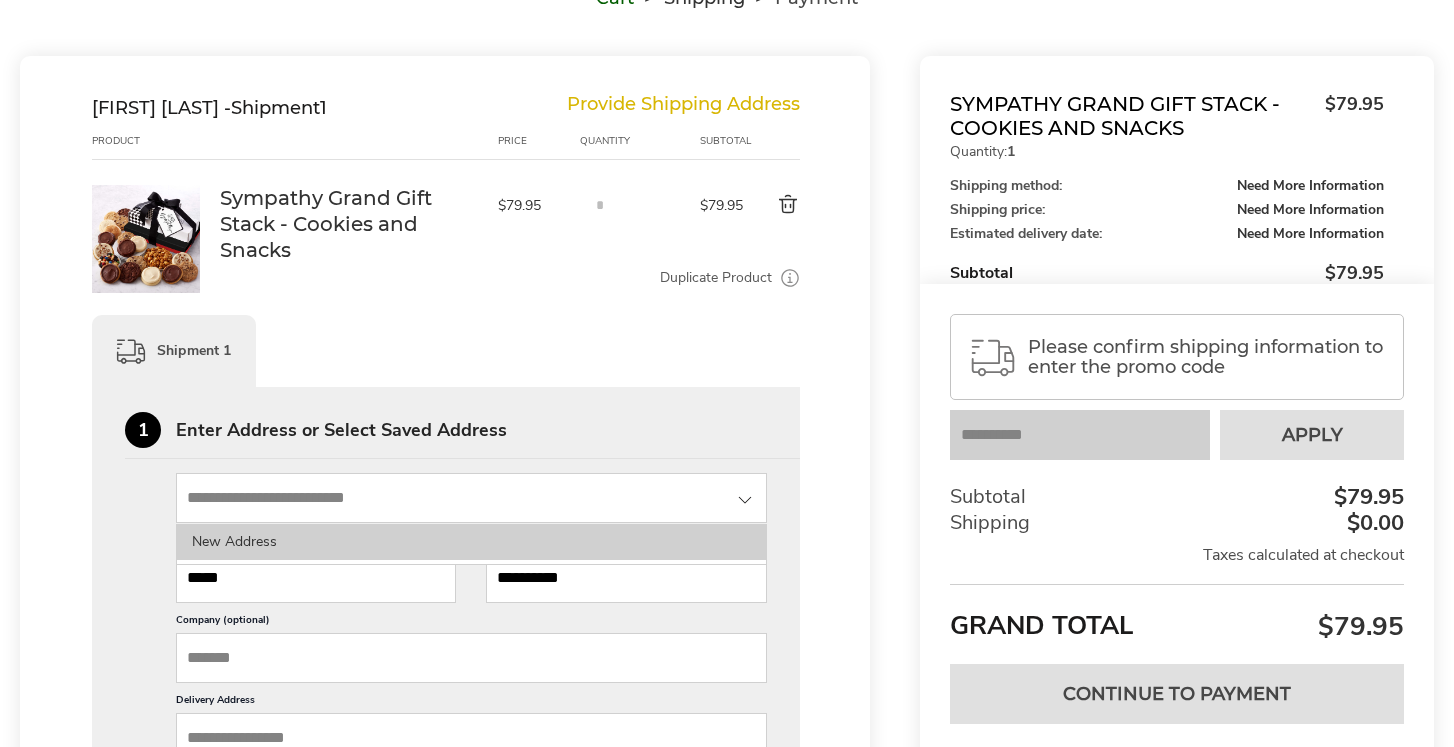 click on "New Address" 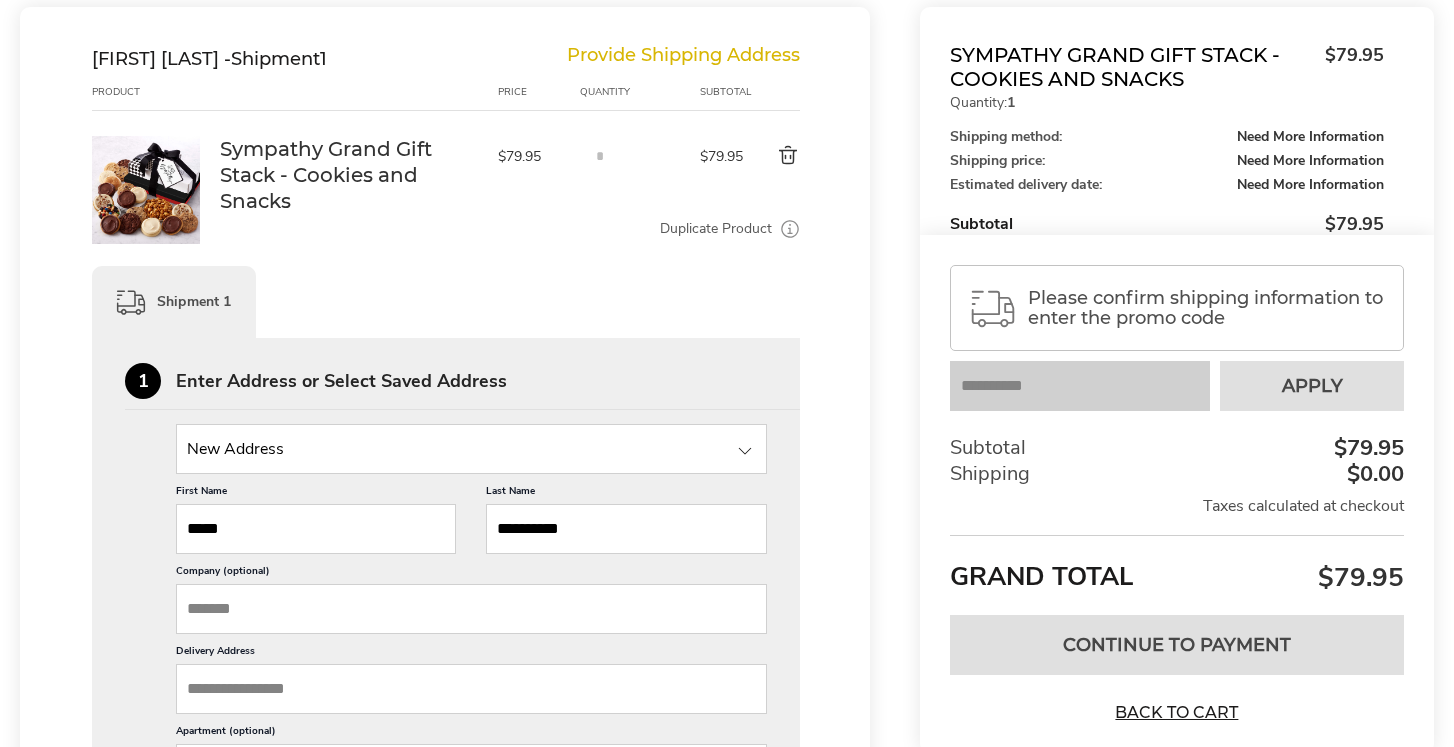 scroll, scrollTop: 295, scrollLeft: 0, axis: vertical 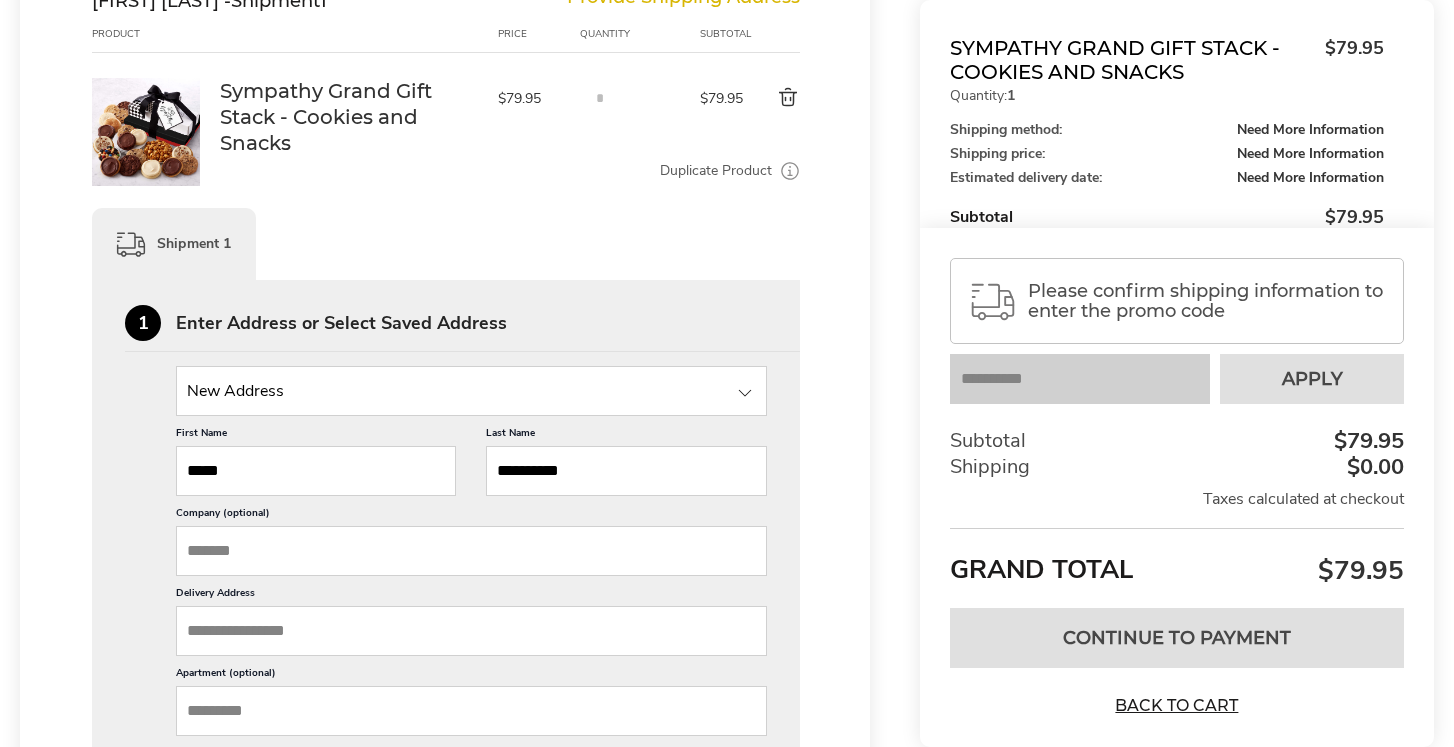 click on "Delivery Address" at bounding box center [471, 631] 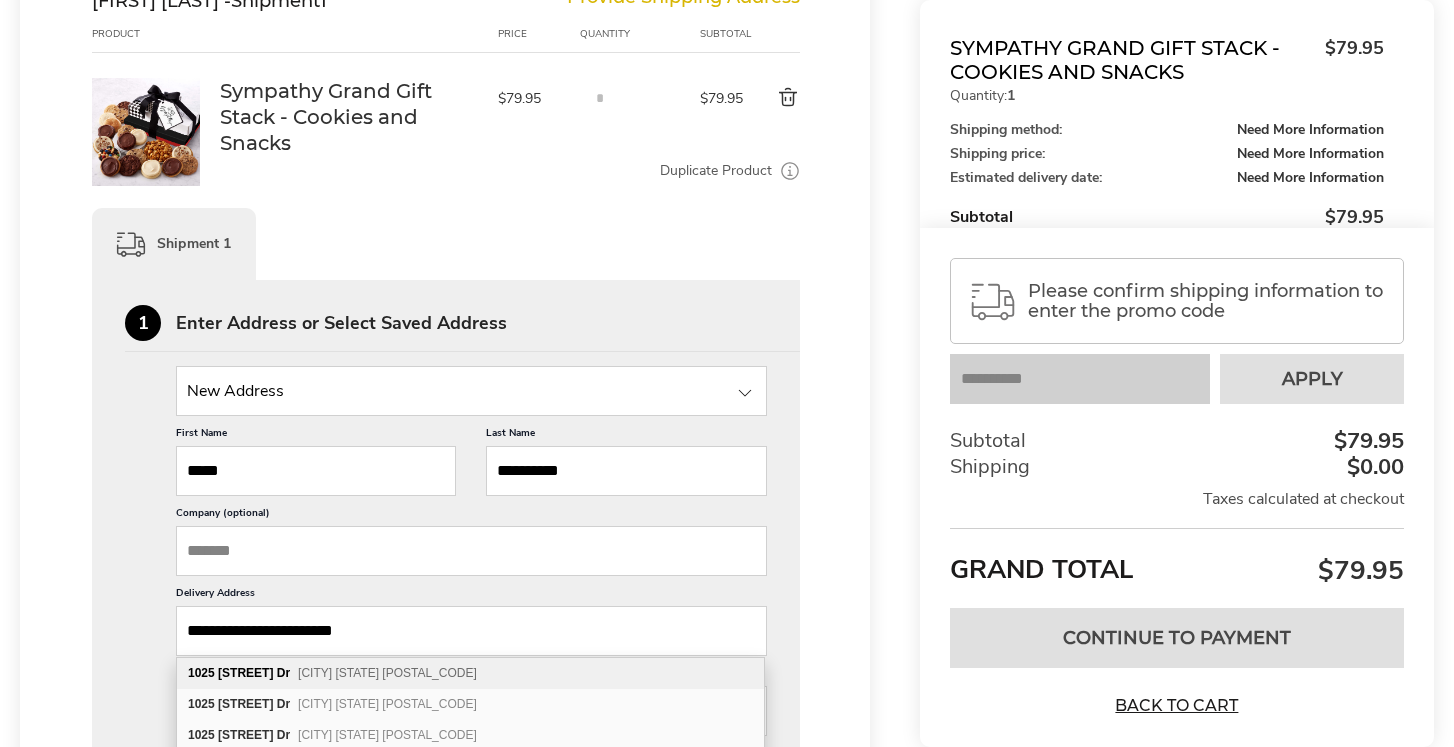 click on "[CITY] [STATE] [POSTAL_CODE]" at bounding box center (387, 673) 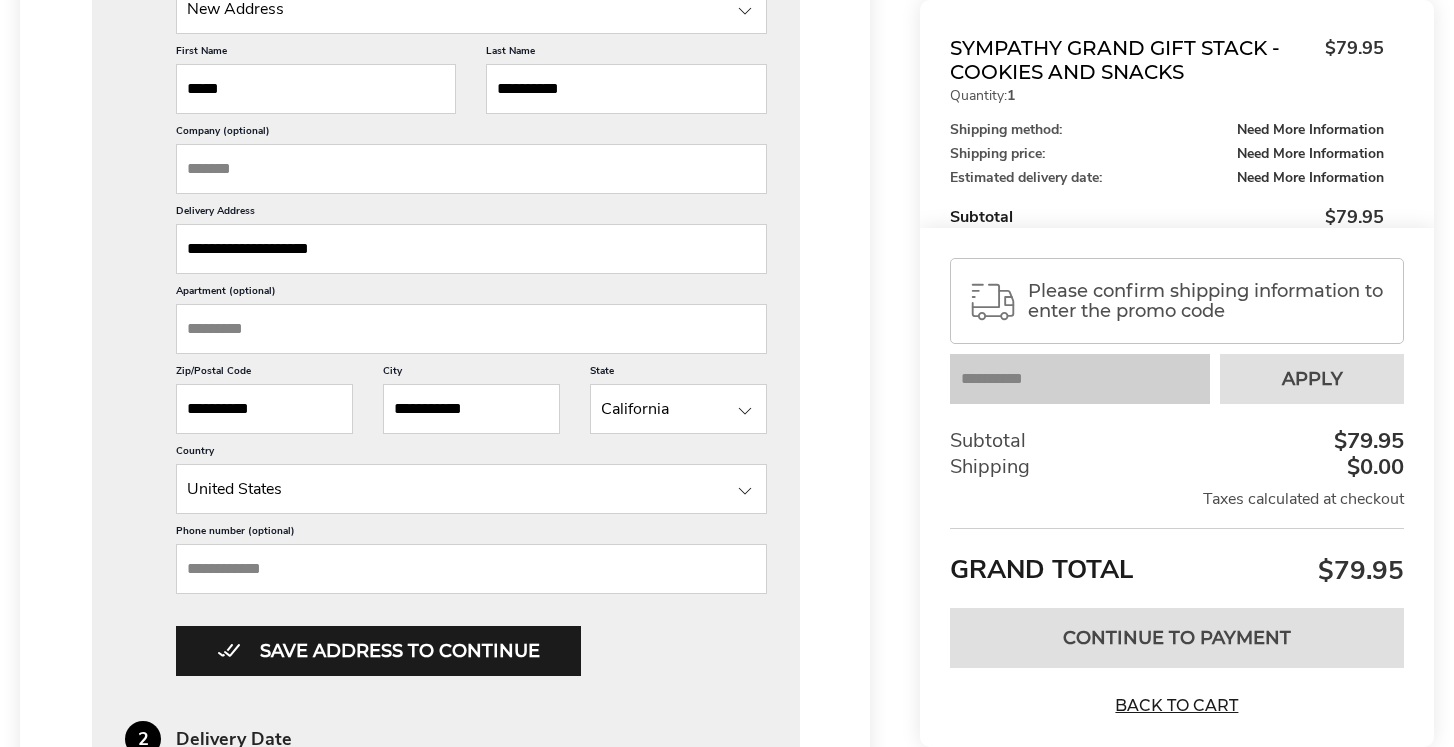 scroll, scrollTop: 680, scrollLeft: 0, axis: vertical 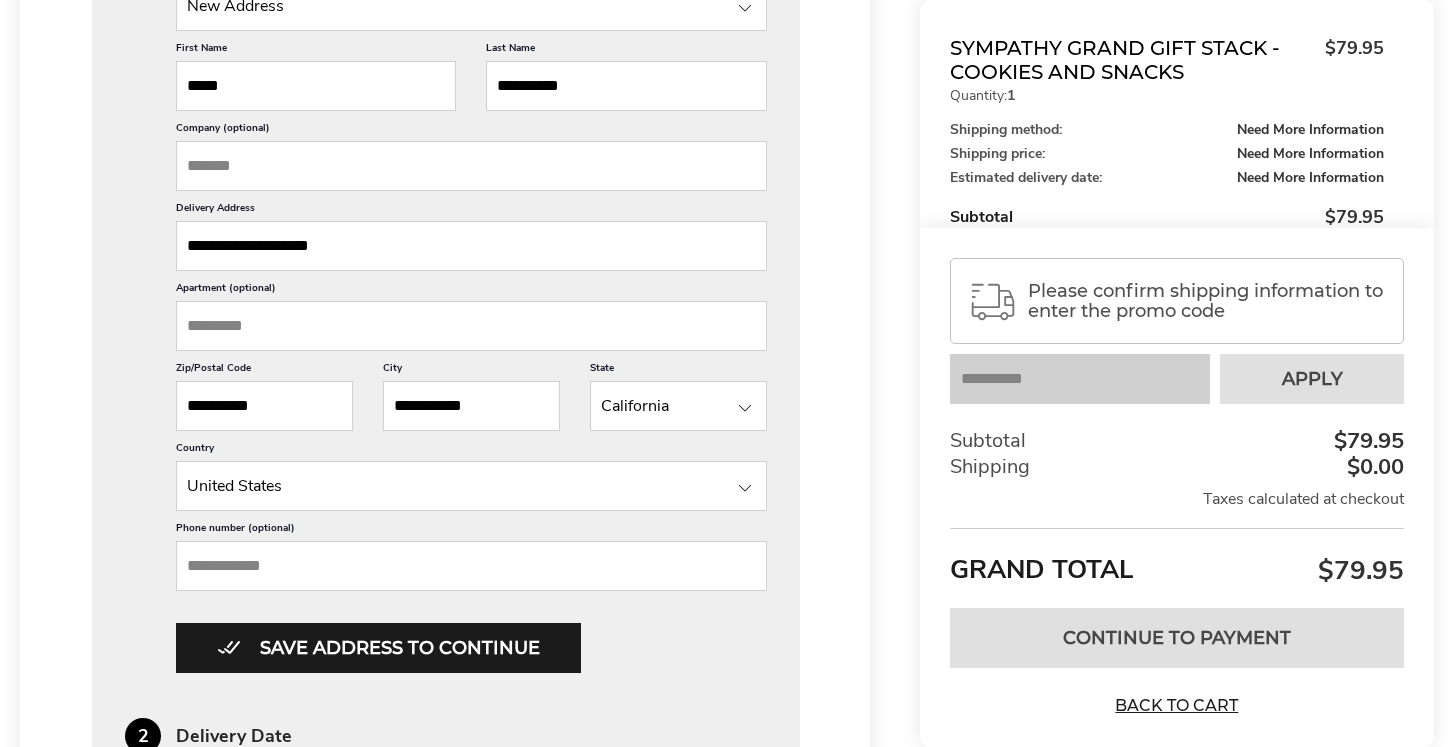click on "Phone number (optional)" at bounding box center (471, 566) 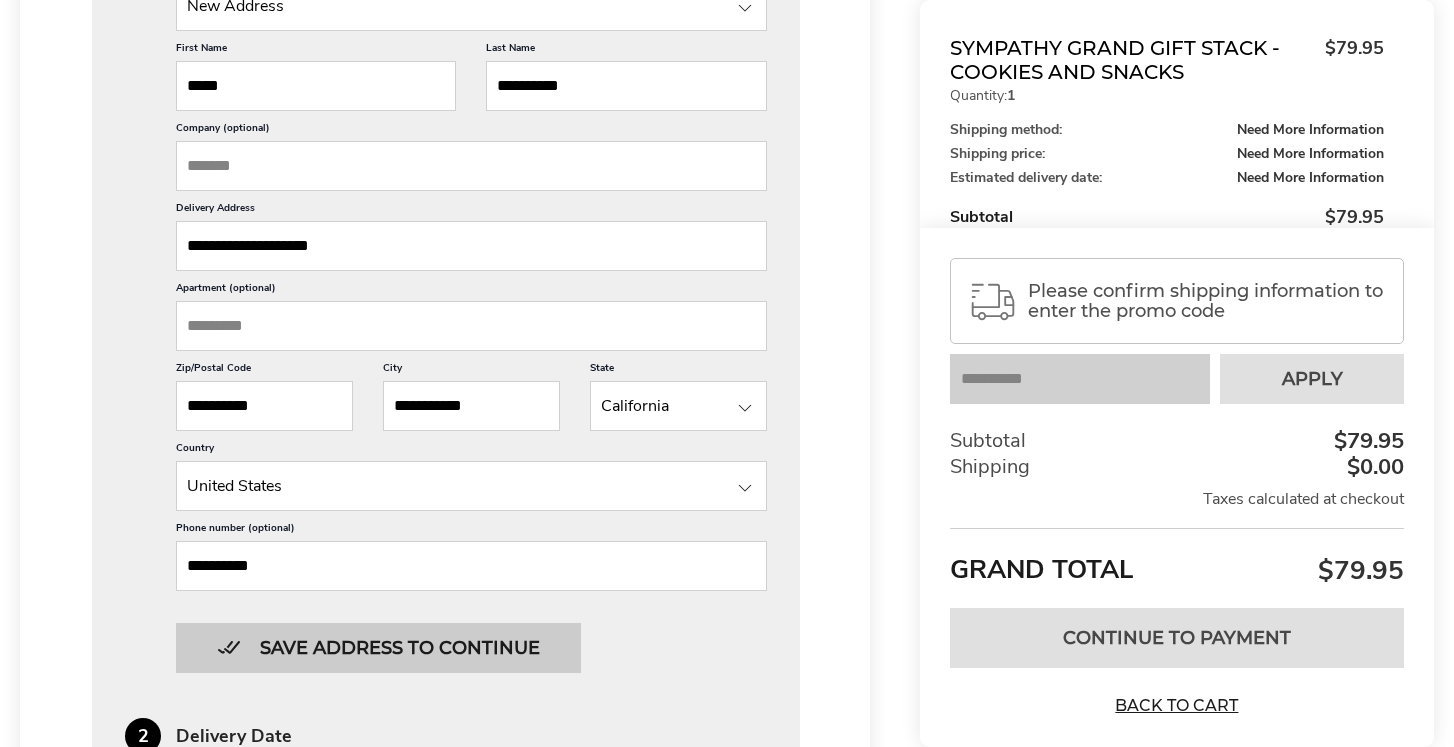 type on "**********" 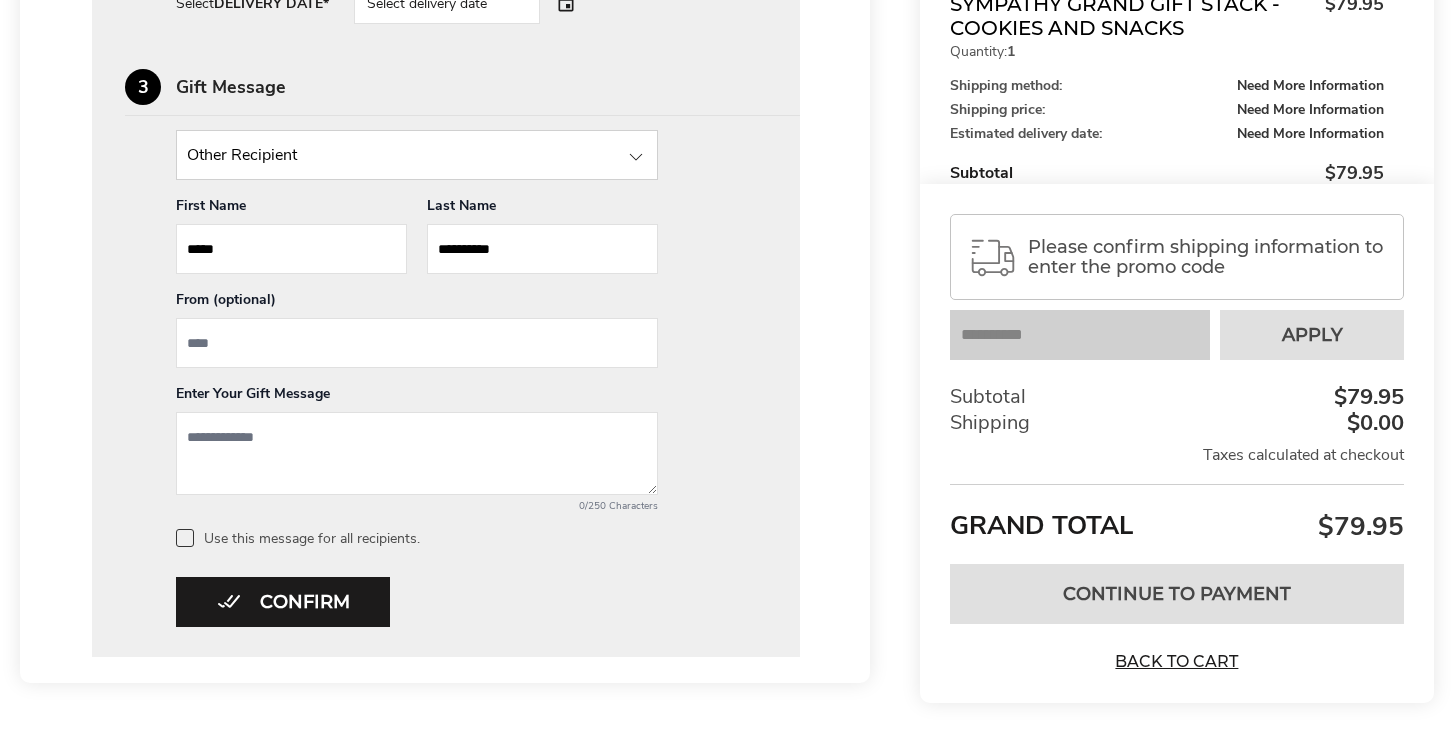 scroll, scrollTop: 938, scrollLeft: 0, axis: vertical 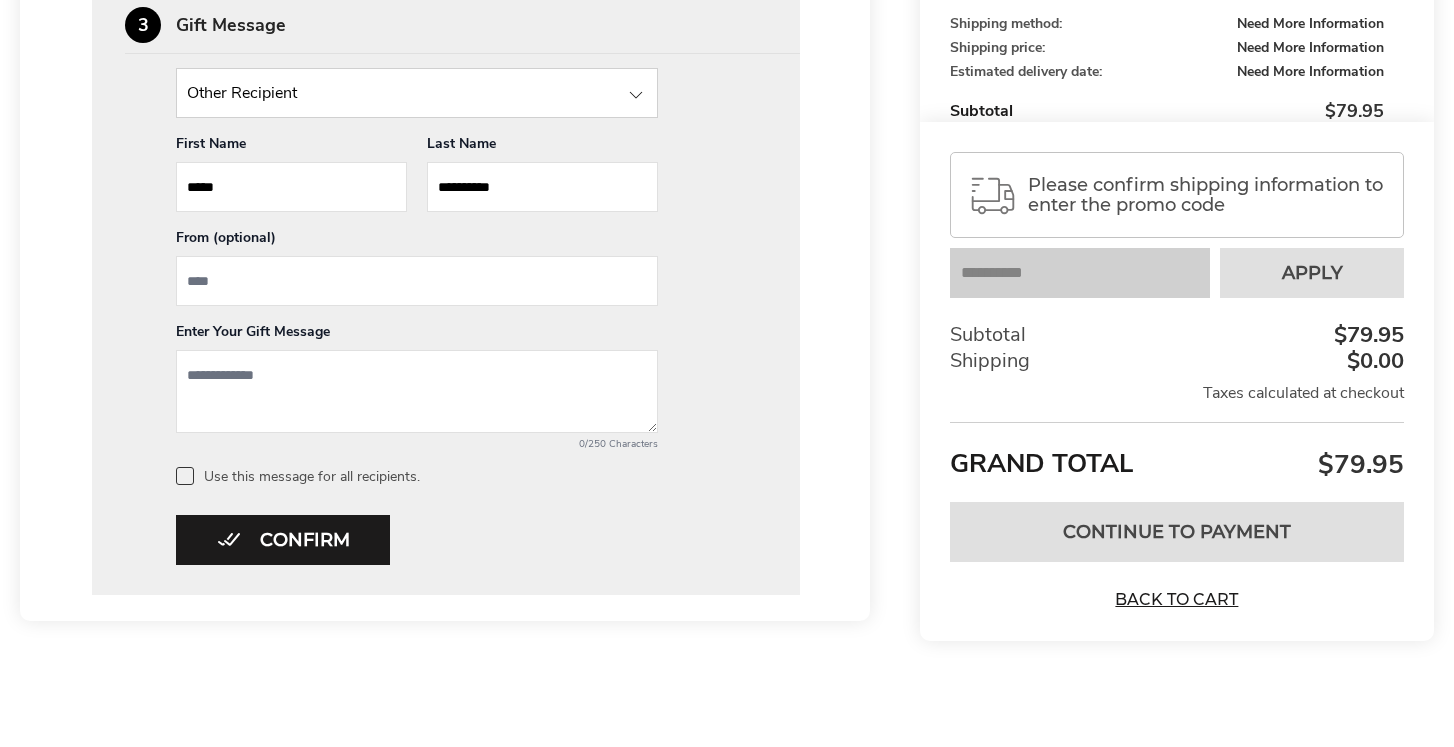 click at bounding box center (417, 281) 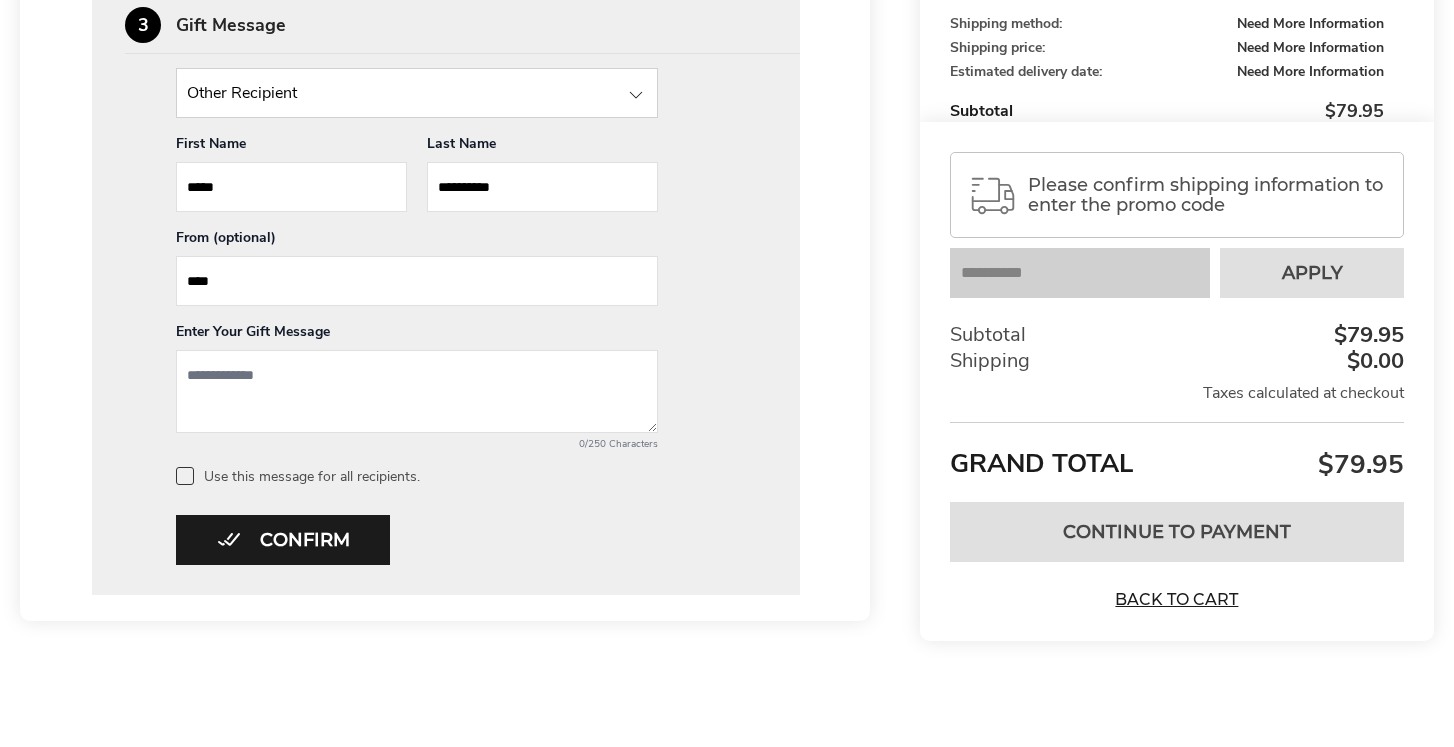 type on "****" 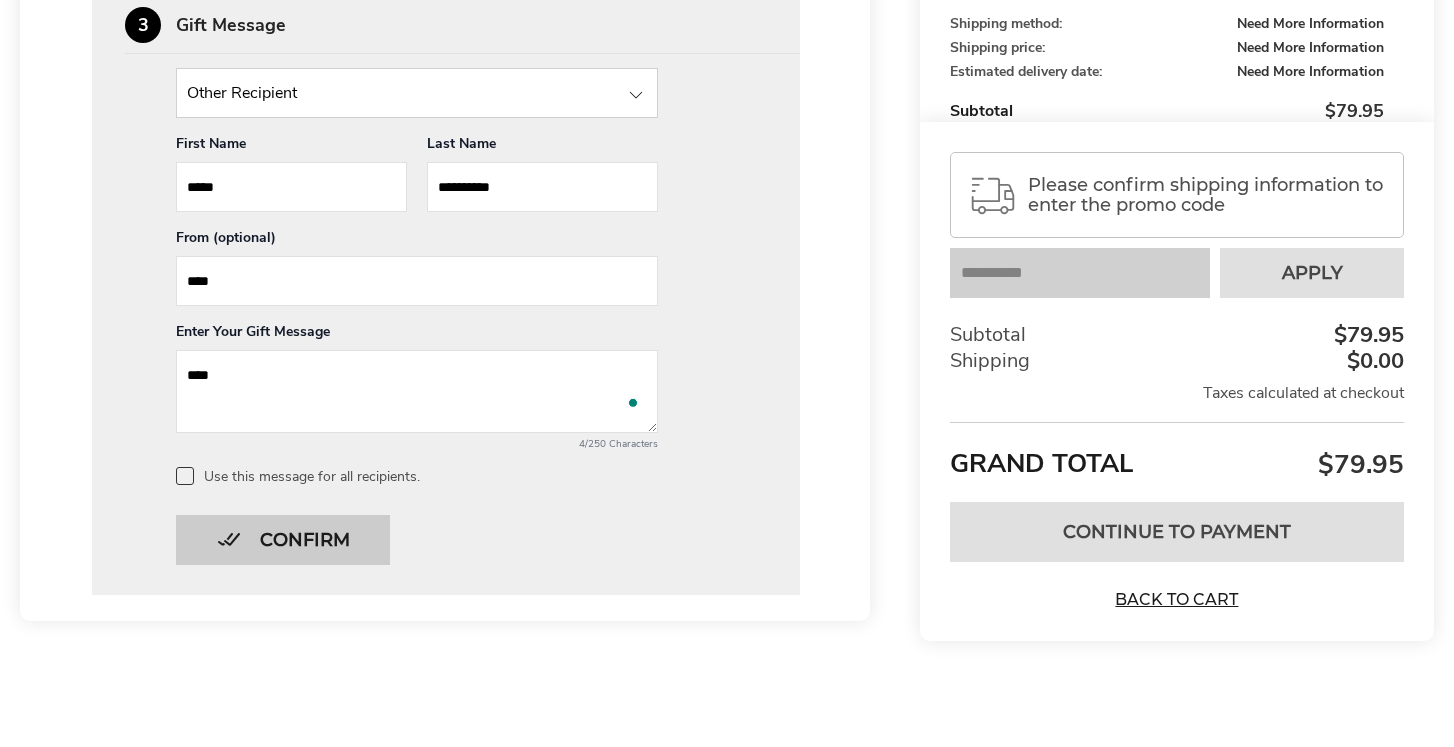 type on "****" 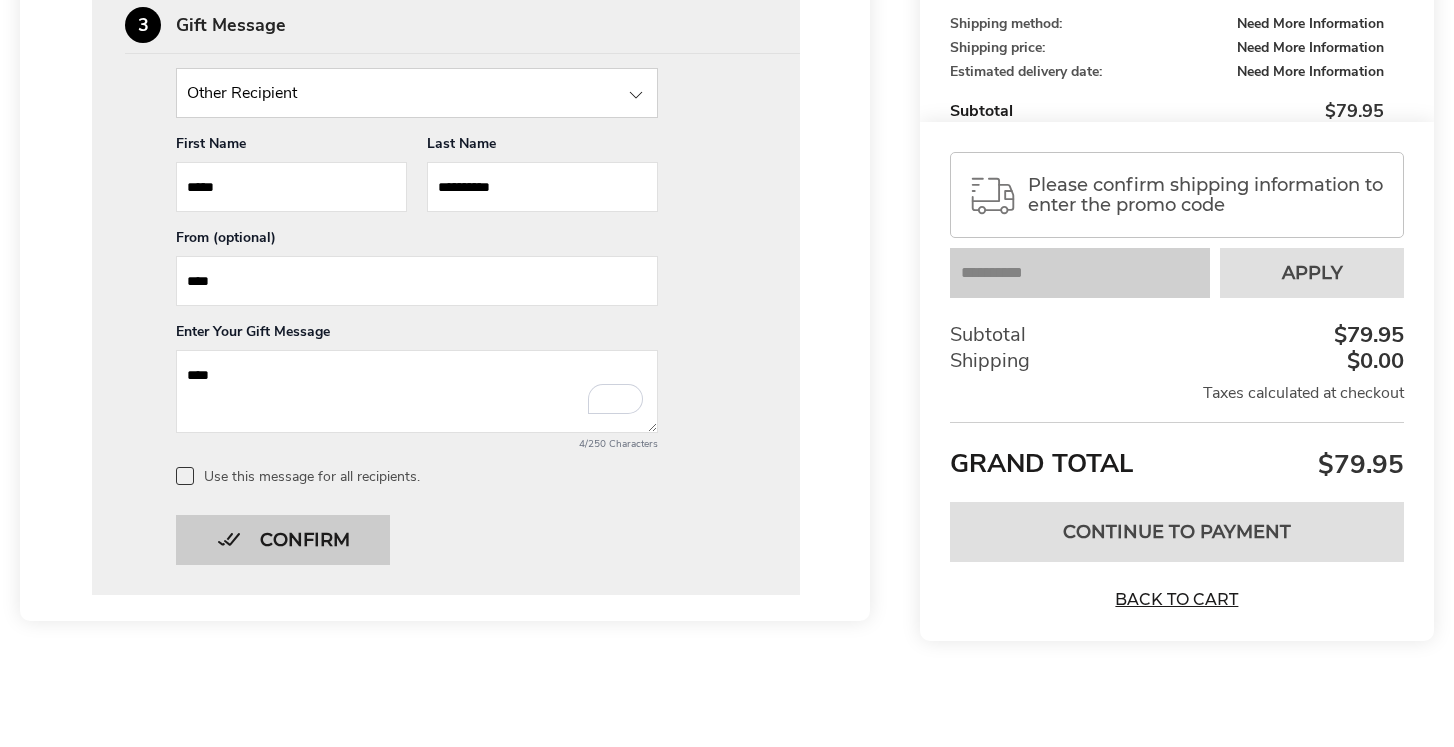 click on "Confirm" at bounding box center [283, 540] 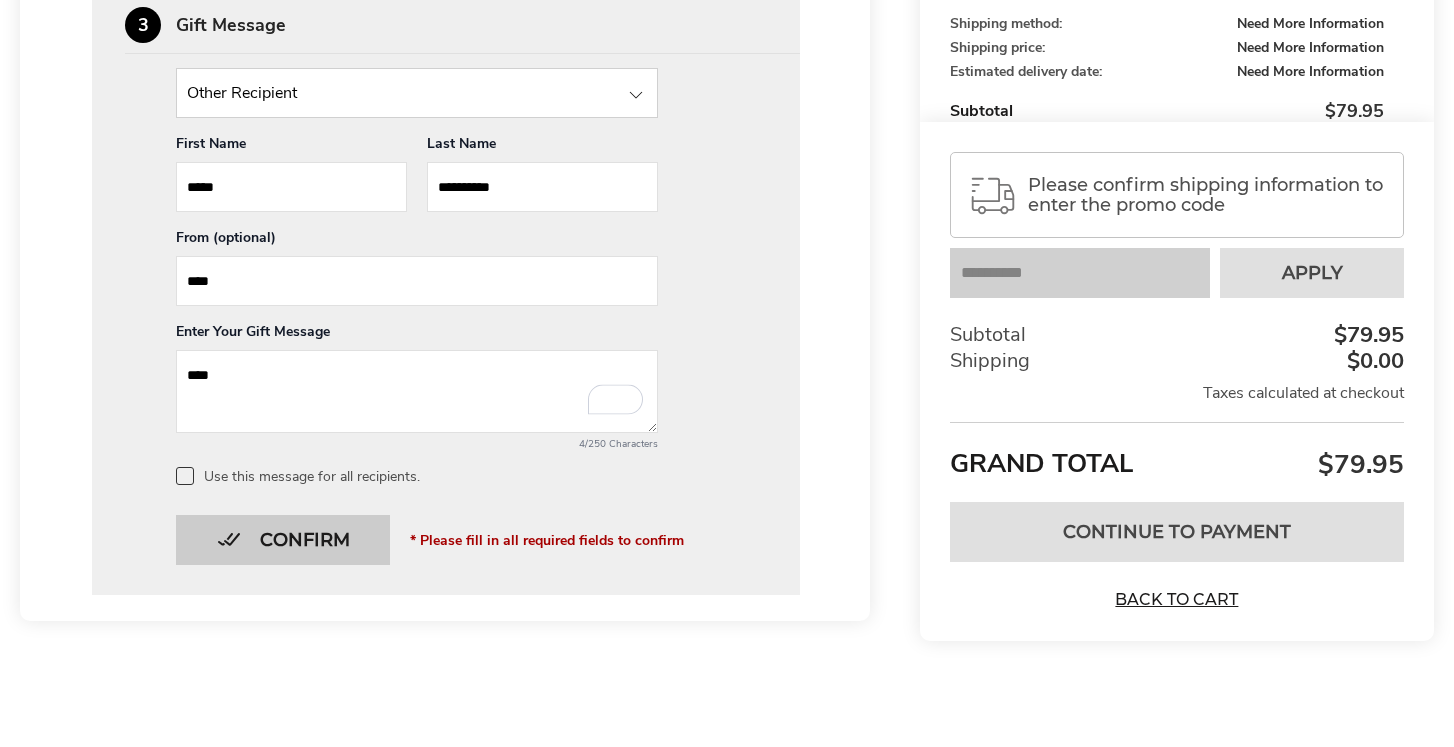 click on "Confirm" at bounding box center [283, 540] 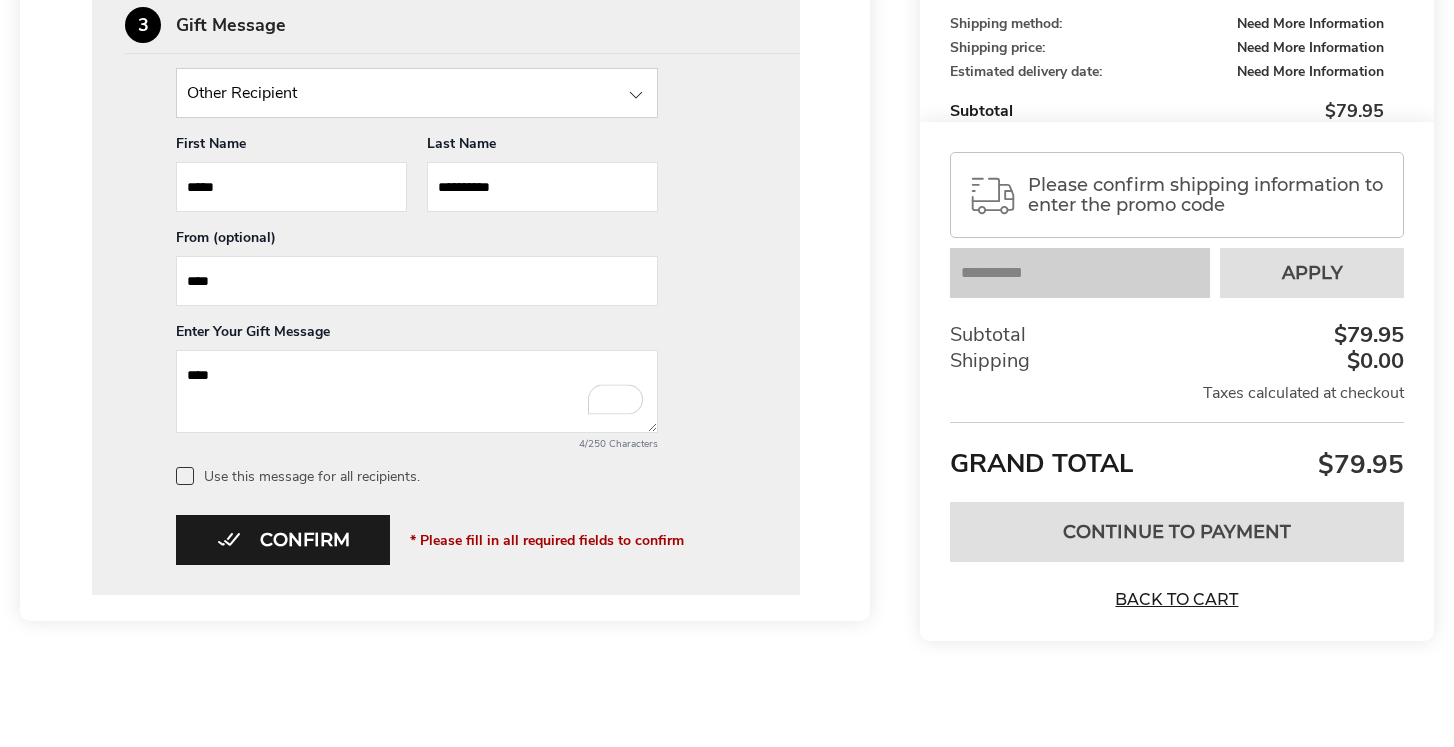 click on "Enter Your Gift Message" at bounding box center (417, 336) 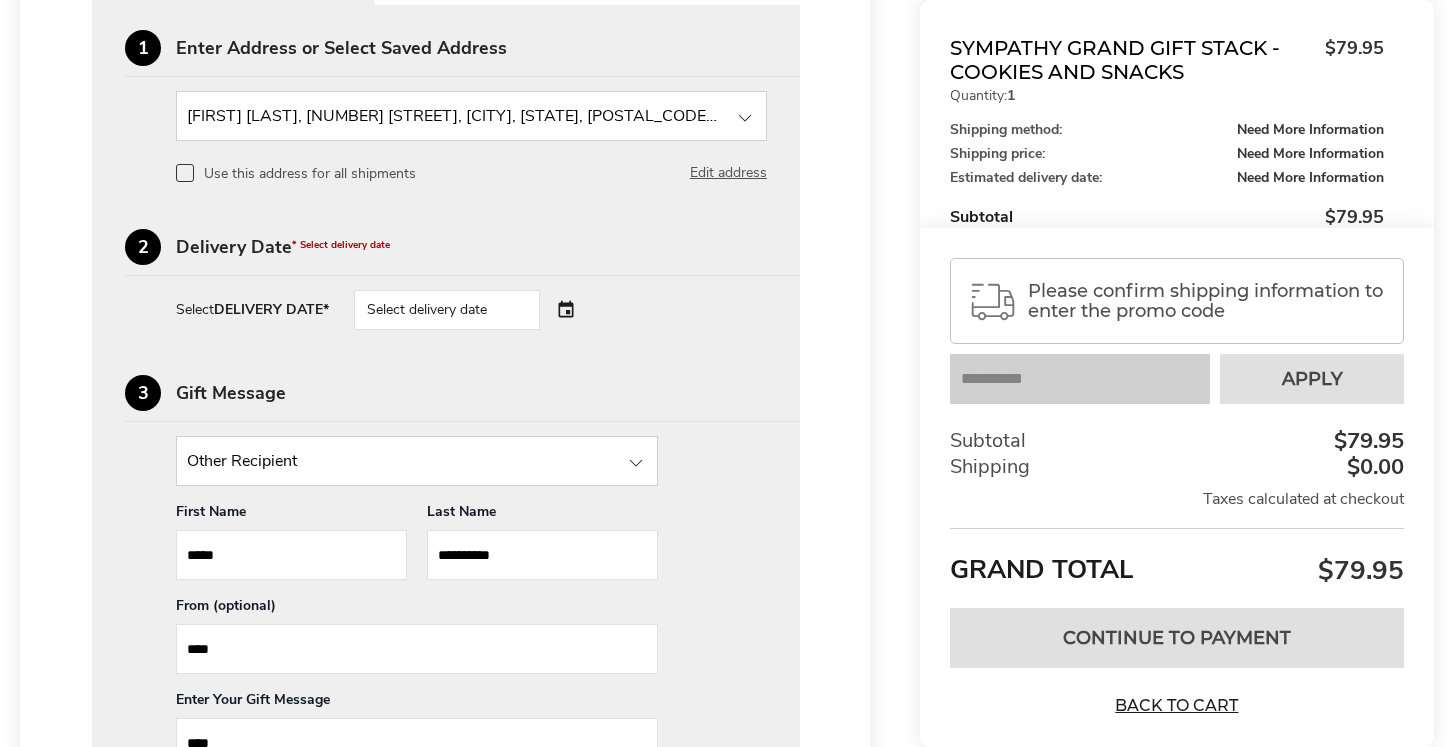 scroll, scrollTop: 561, scrollLeft: 0, axis: vertical 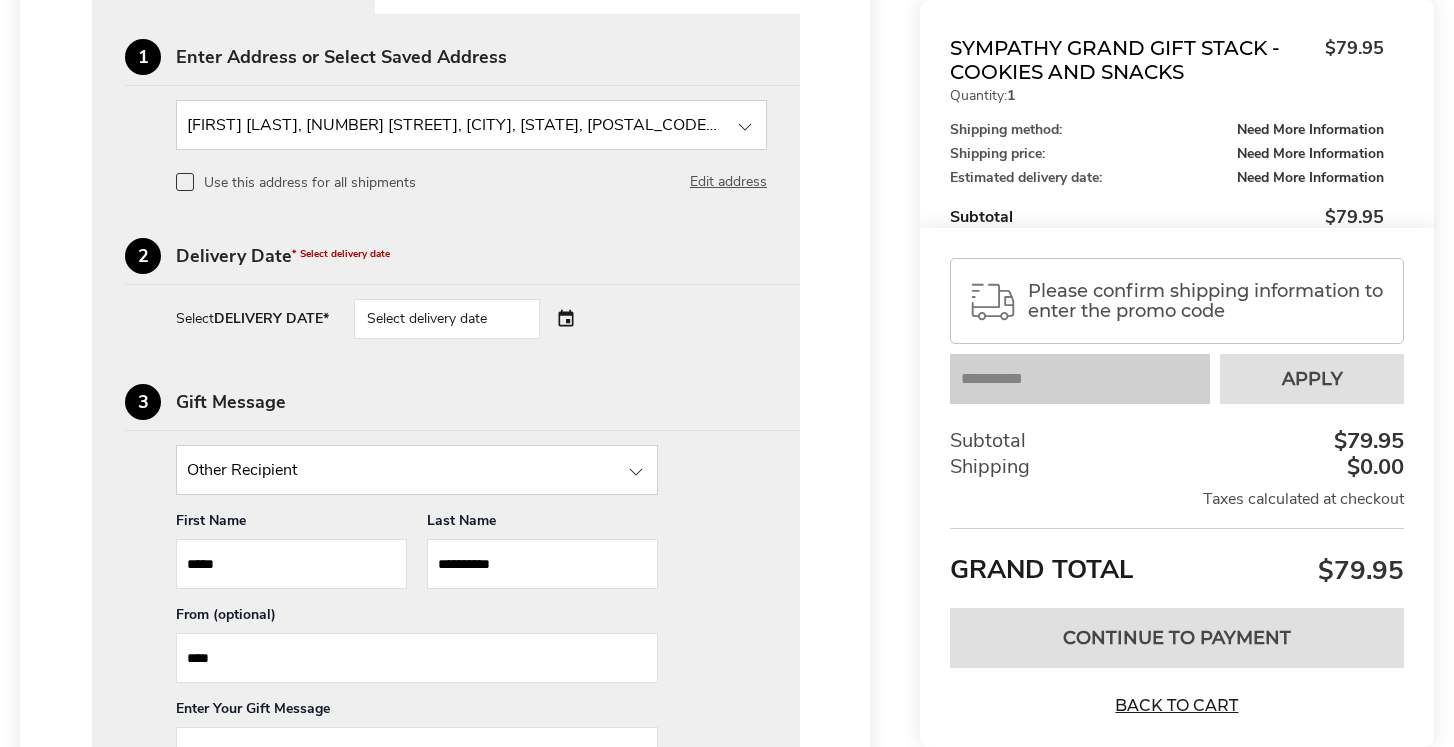 click on "Select delivery date" at bounding box center (475, 319) 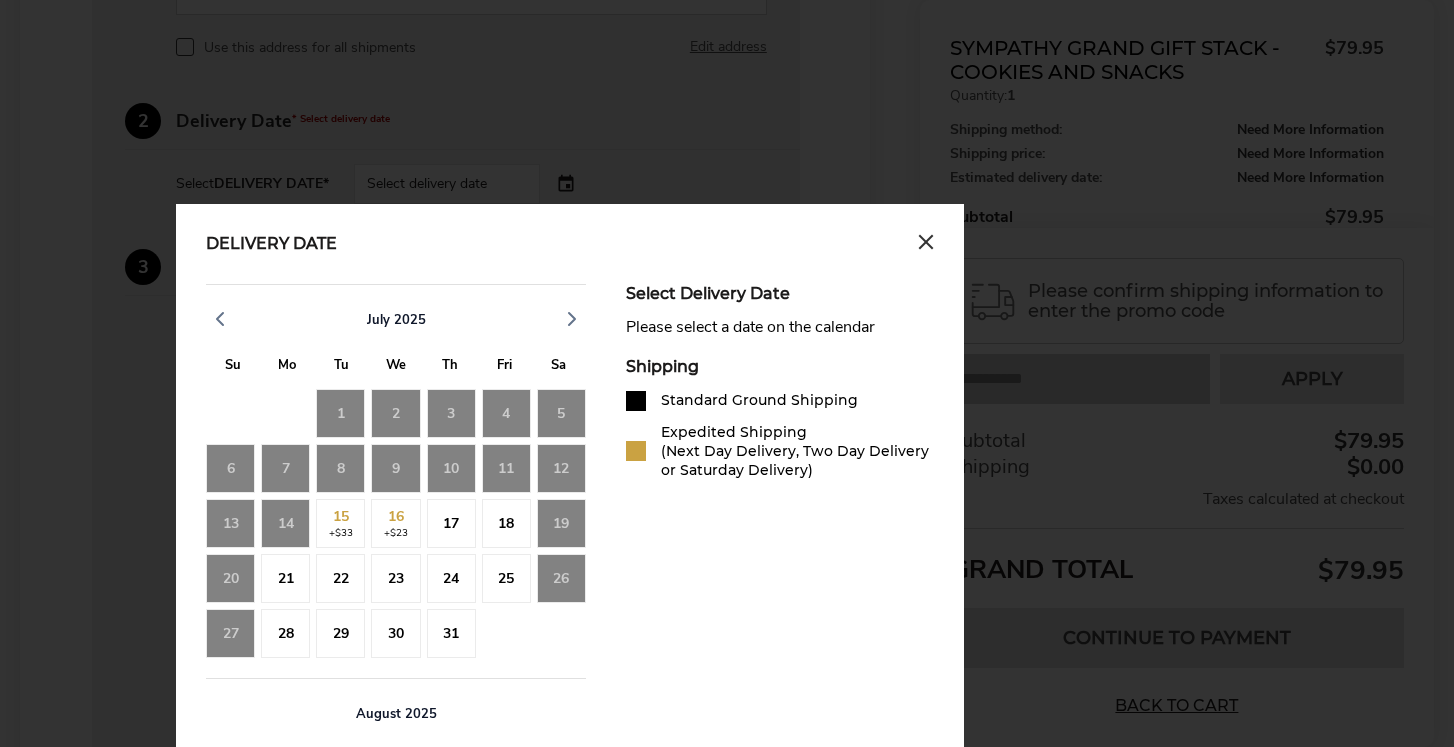 scroll, scrollTop: 705, scrollLeft: 0, axis: vertical 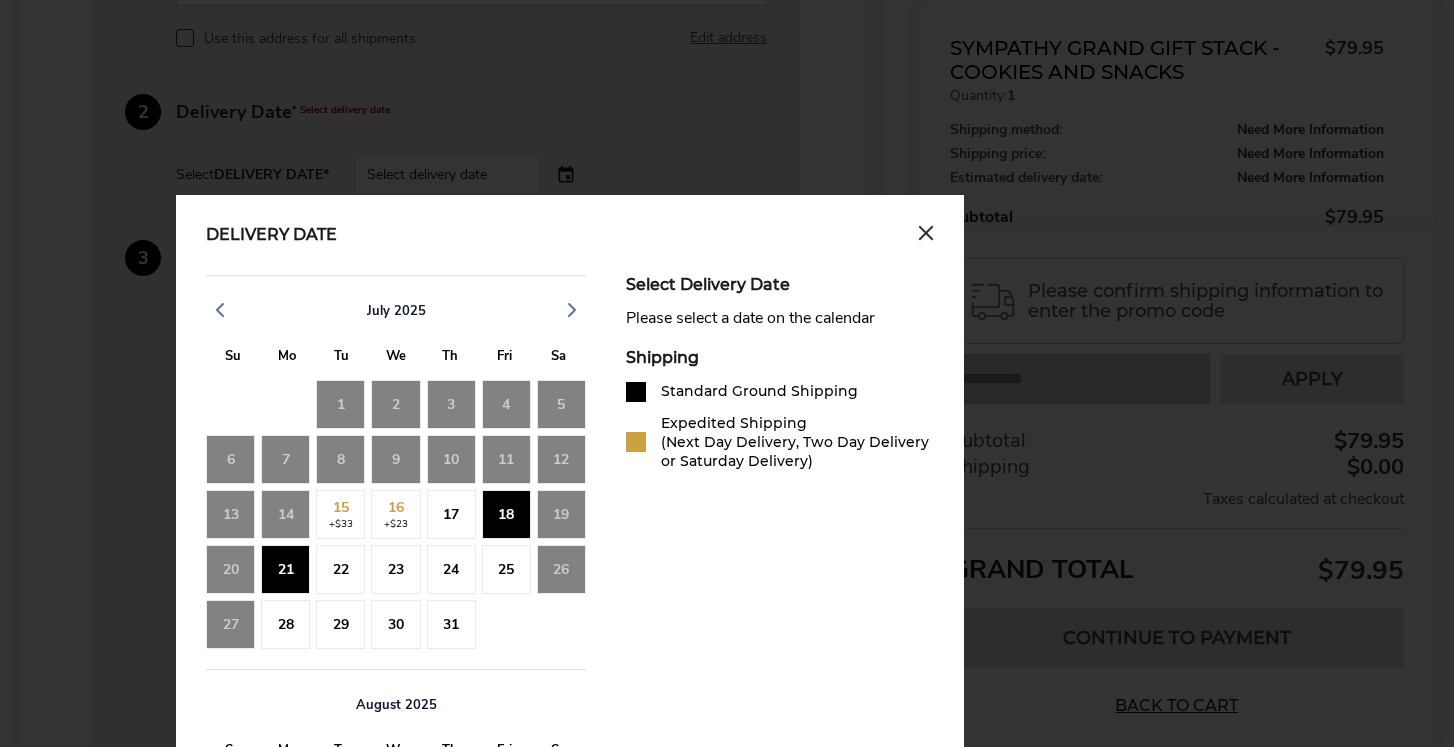 click on "17" 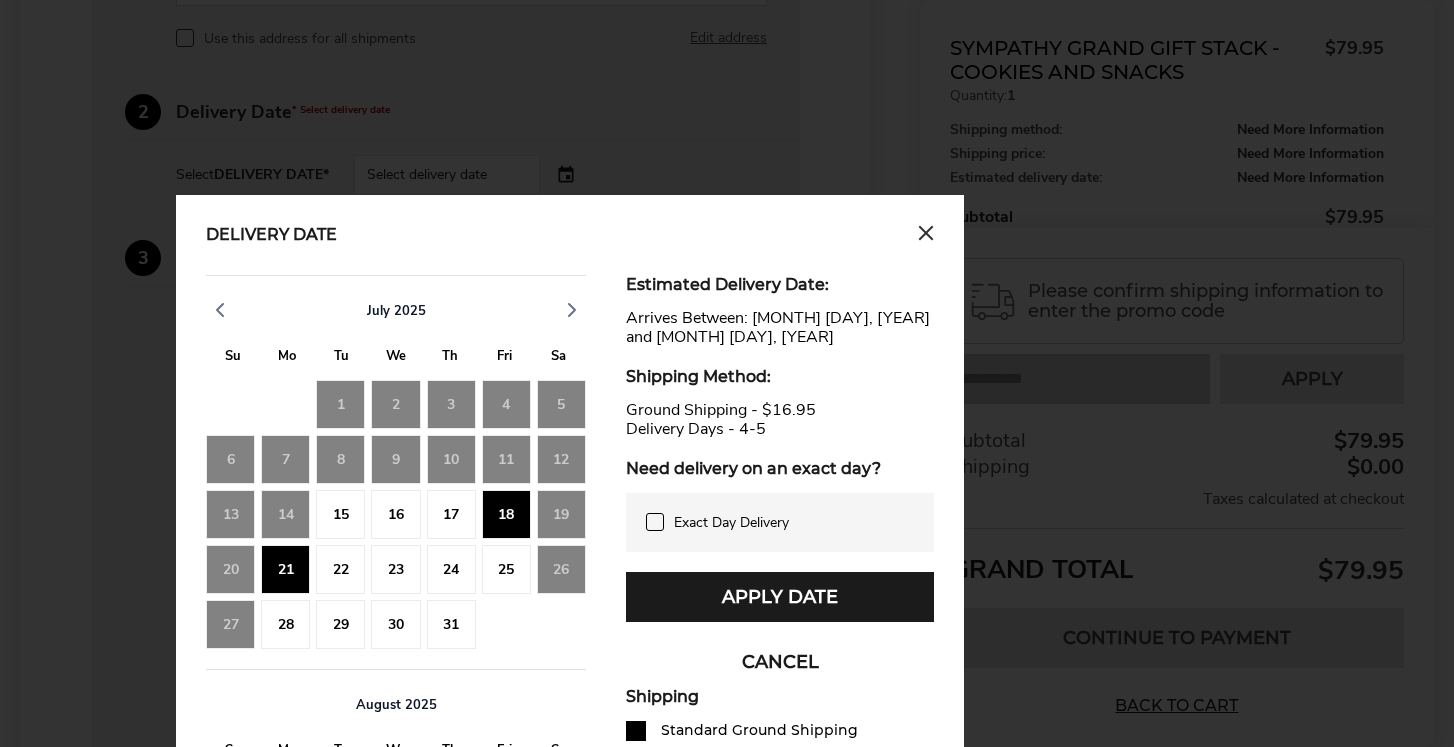 click on "17" 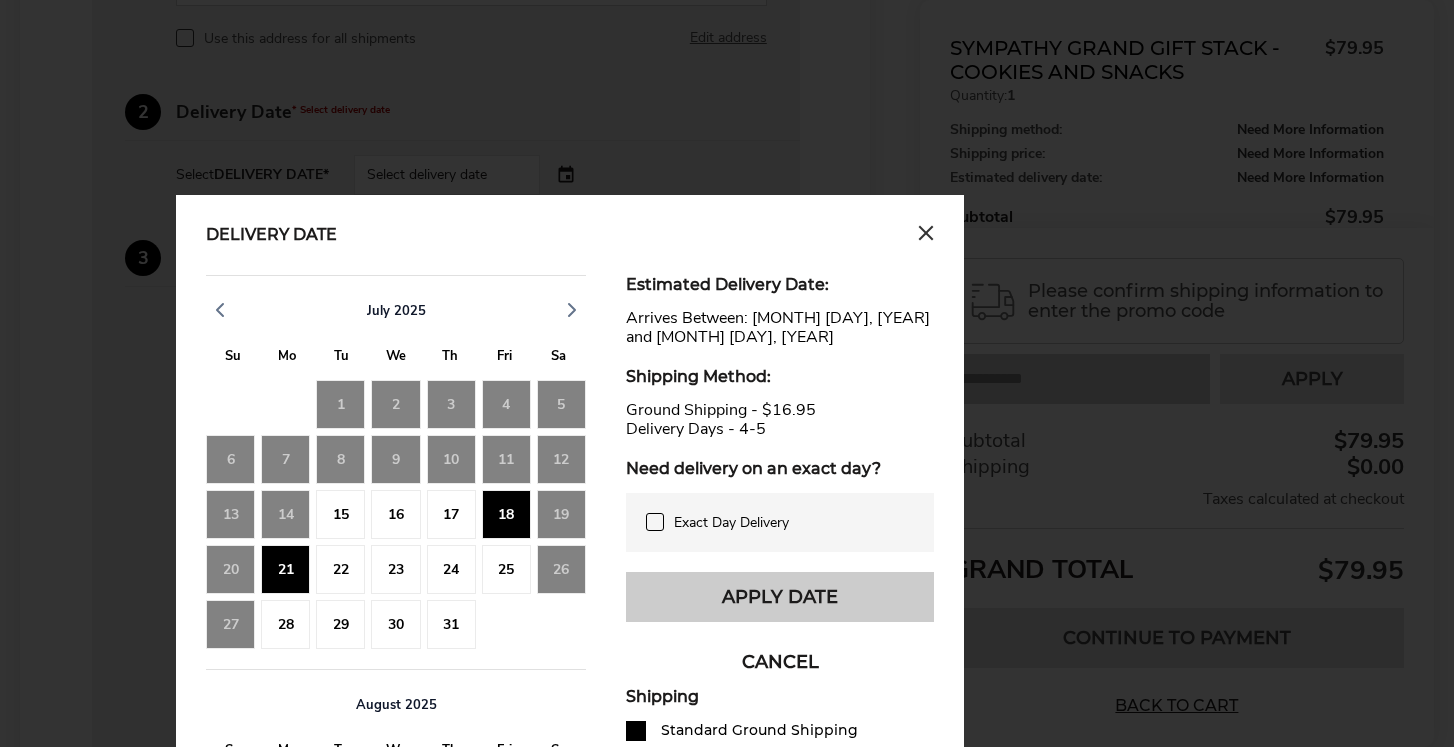 click on "Apply Date" at bounding box center (780, 597) 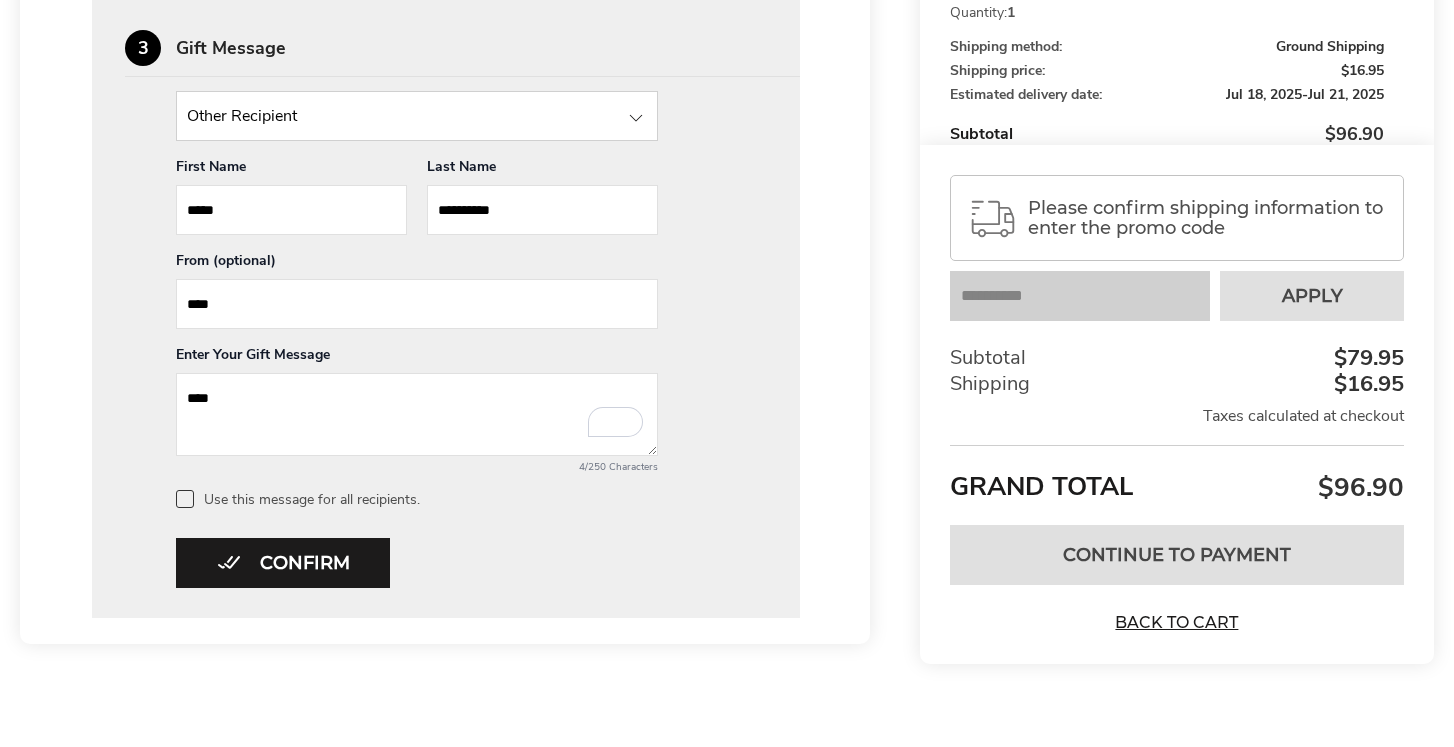 scroll, scrollTop: 942, scrollLeft: 0, axis: vertical 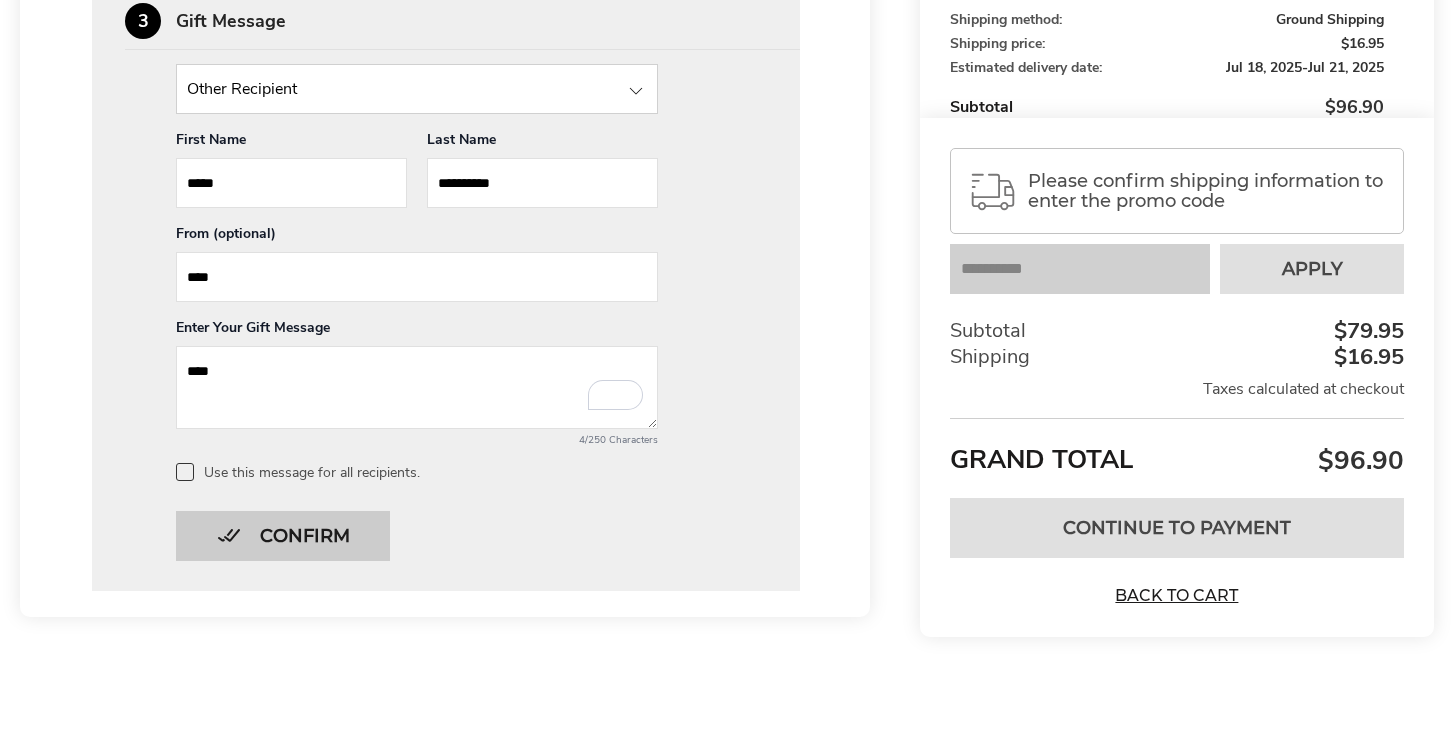 click on "Confirm" at bounding box center [283, 536] 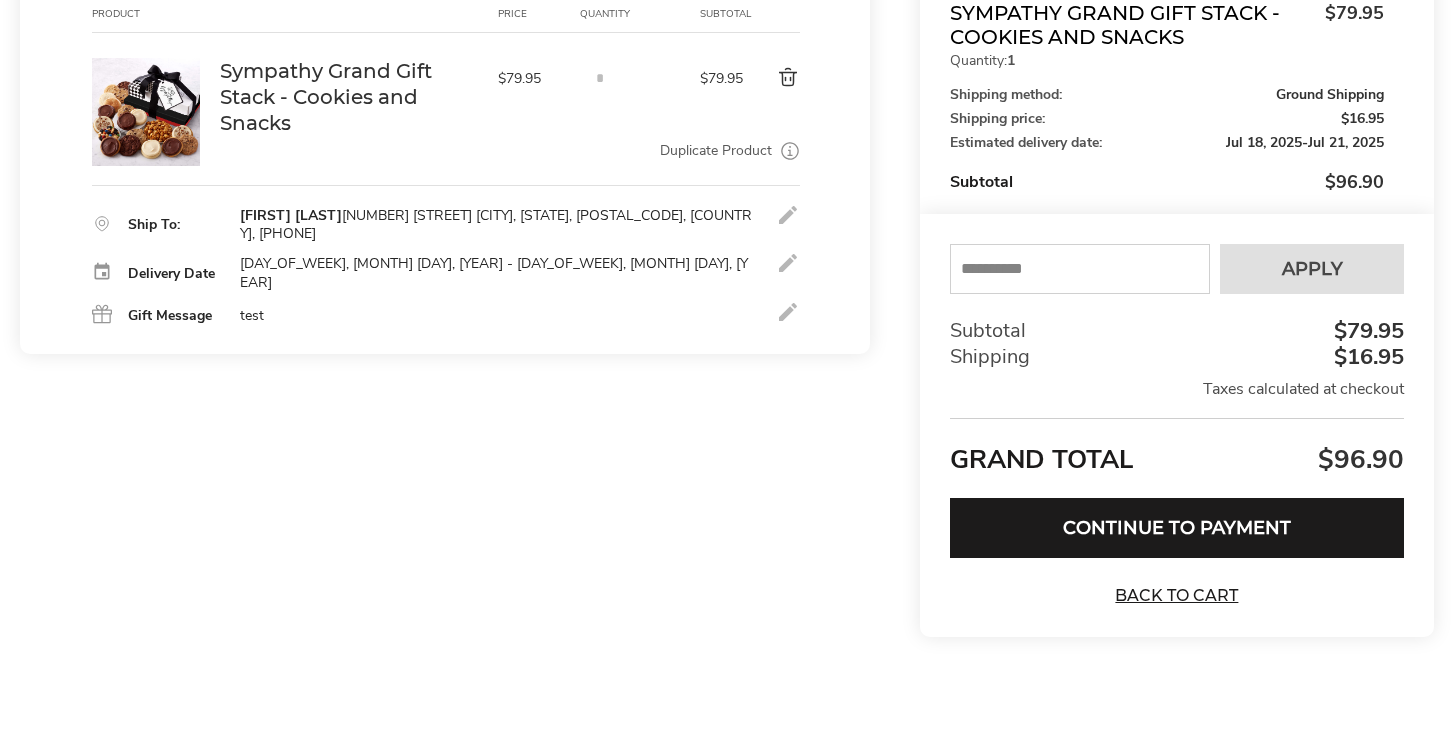 click at bounding box center (1080, 269) 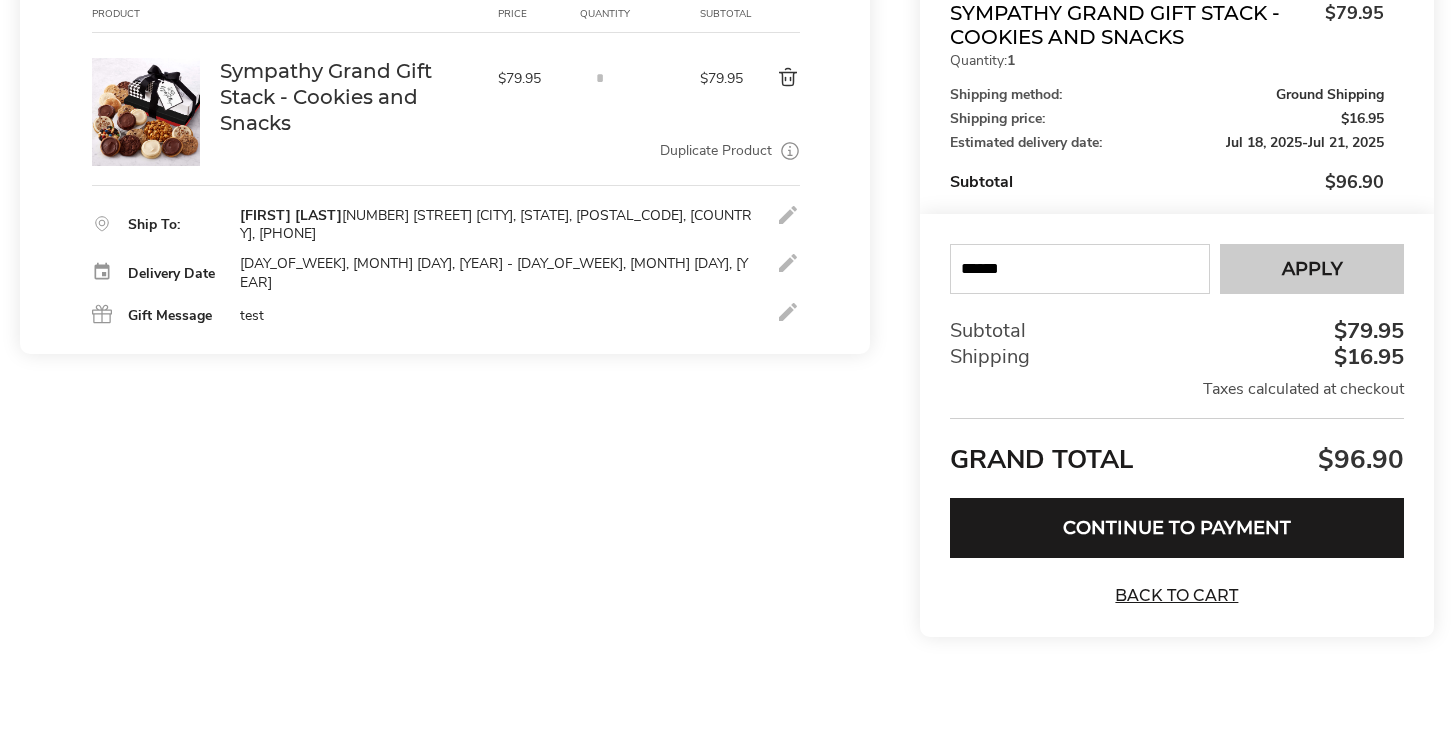 type on "******" 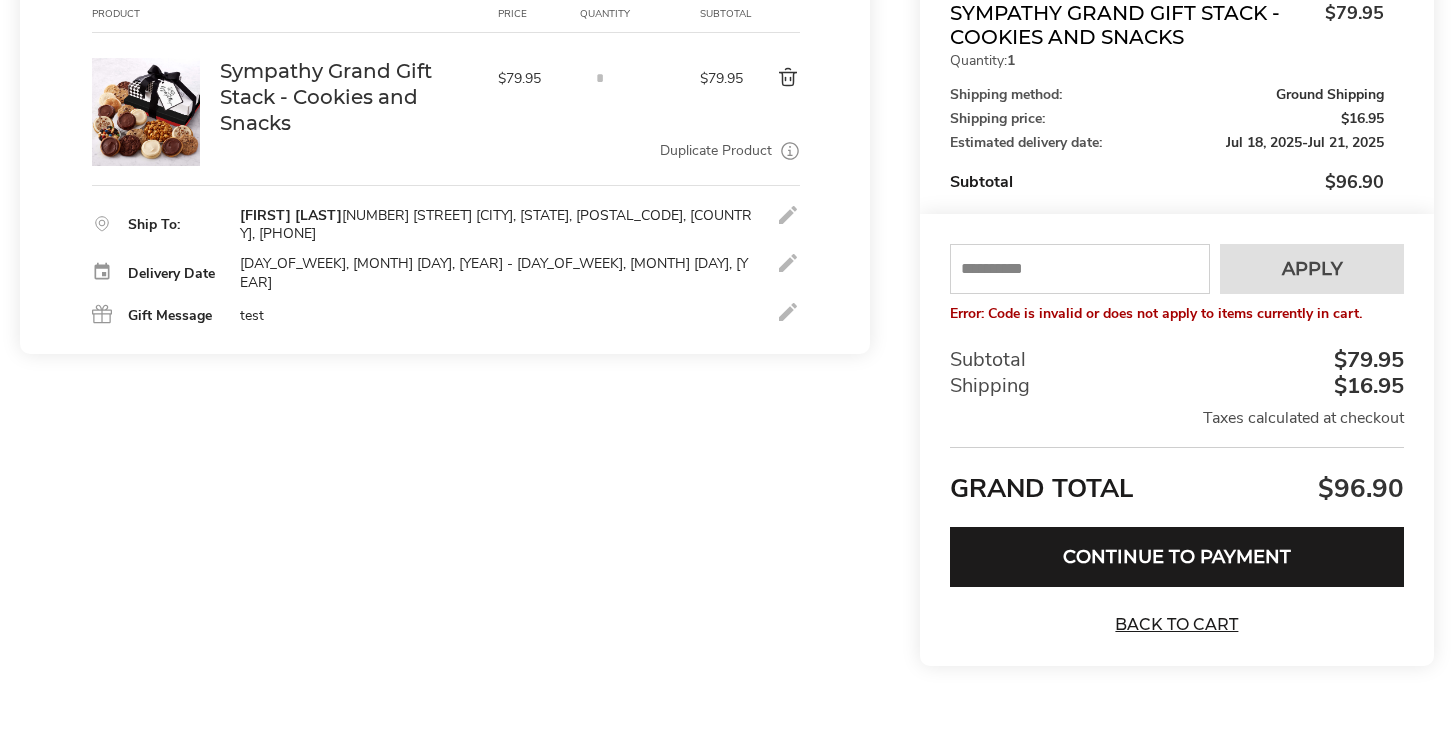 click at bounding box center [1080, 269] 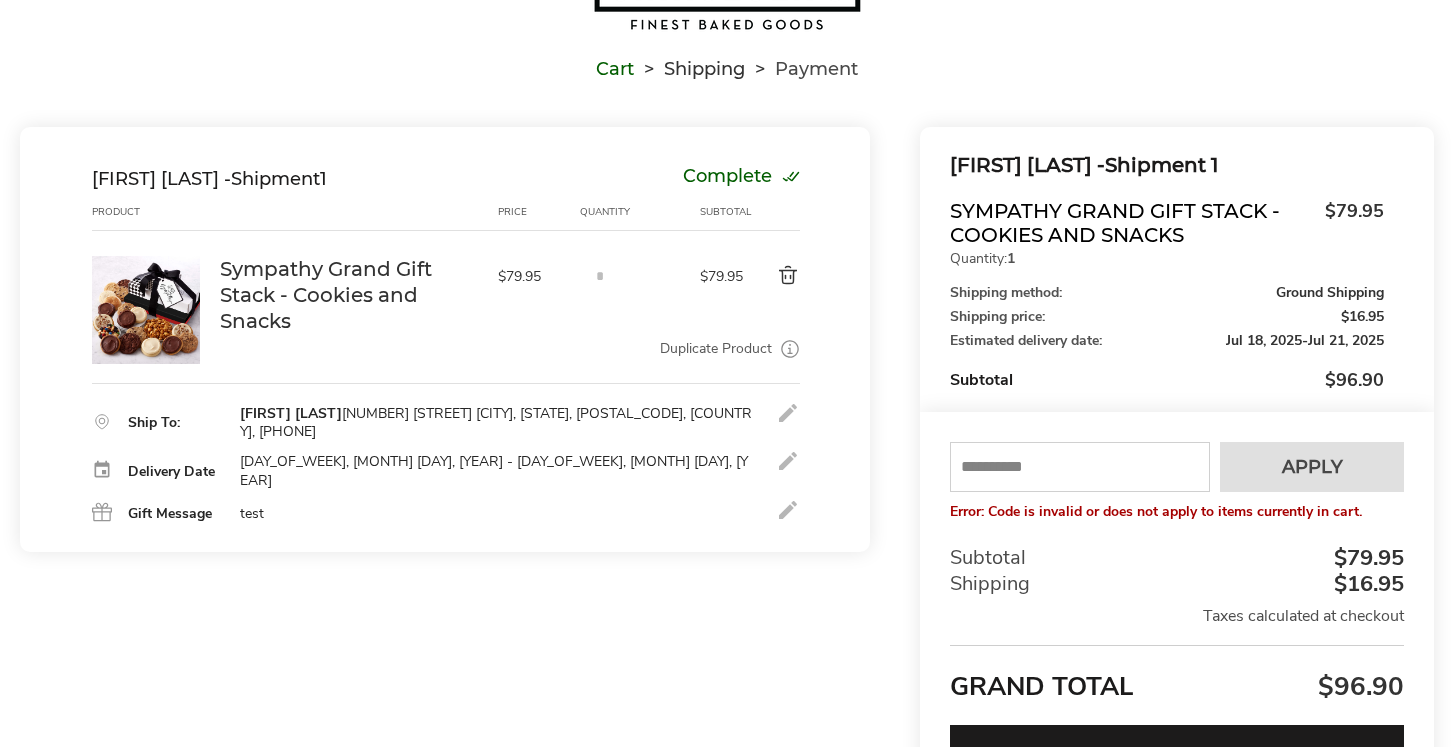 scroll, scrollTop: 0, scrollLeft: 0, axis: both 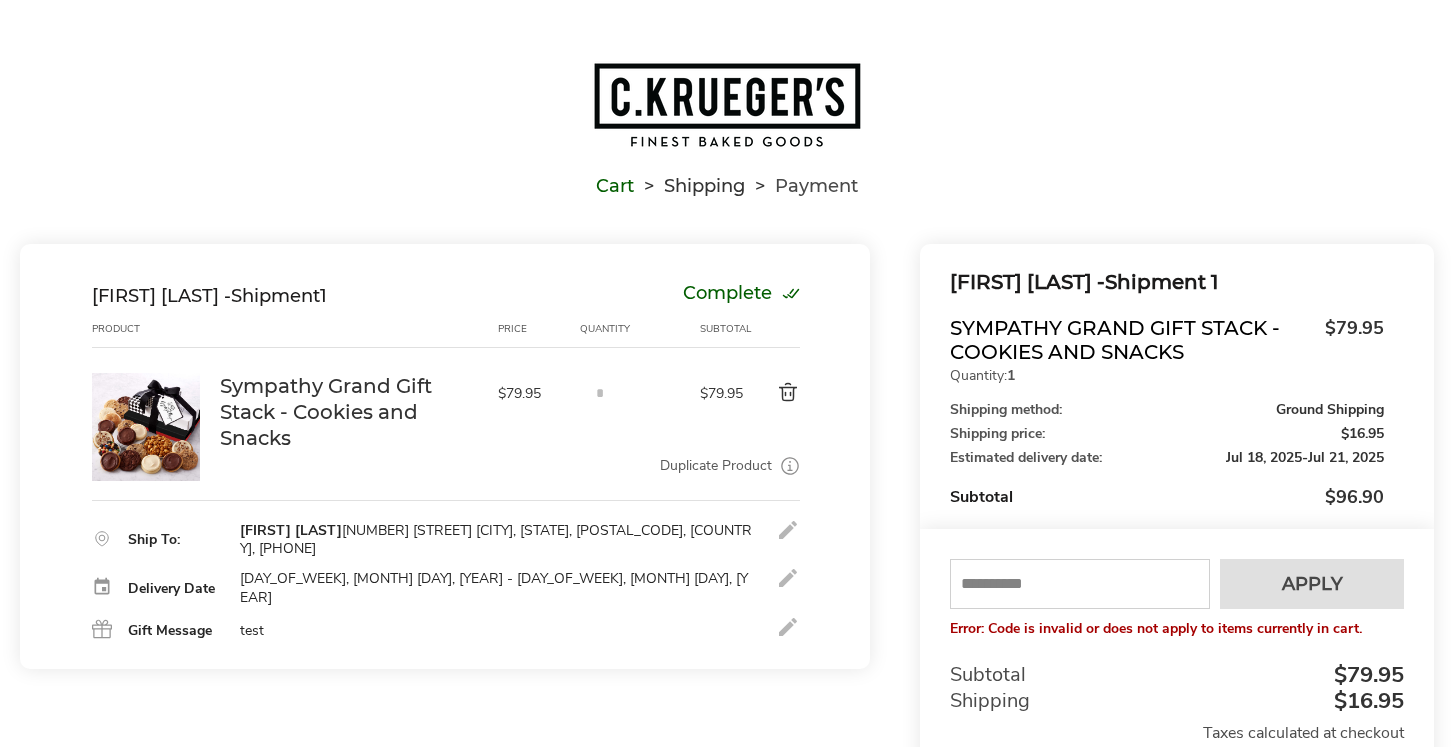 click at bounding box center [772, 393] 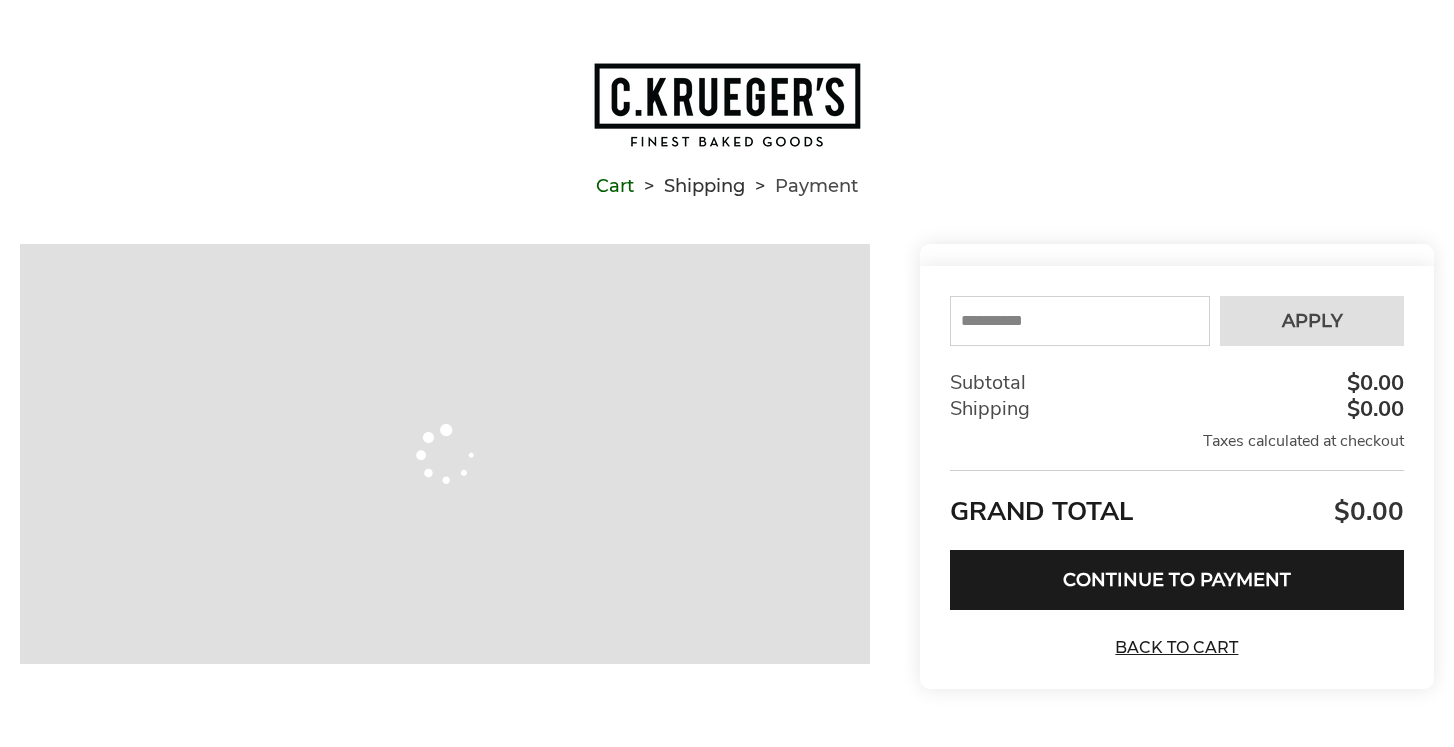 scroll, scrollTop: 0, scrollLeft: 0, axis: both 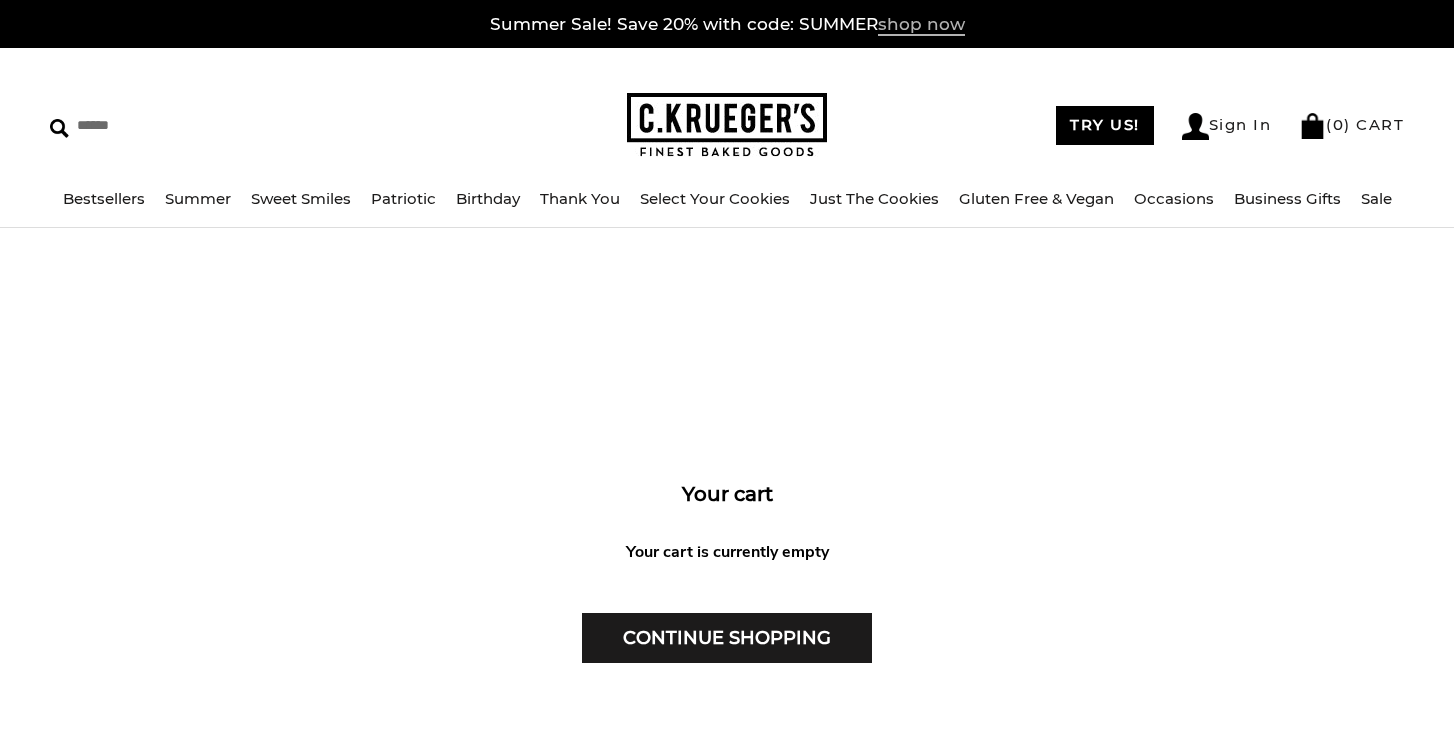 click on "shop now" at bounding box center (921, 25) 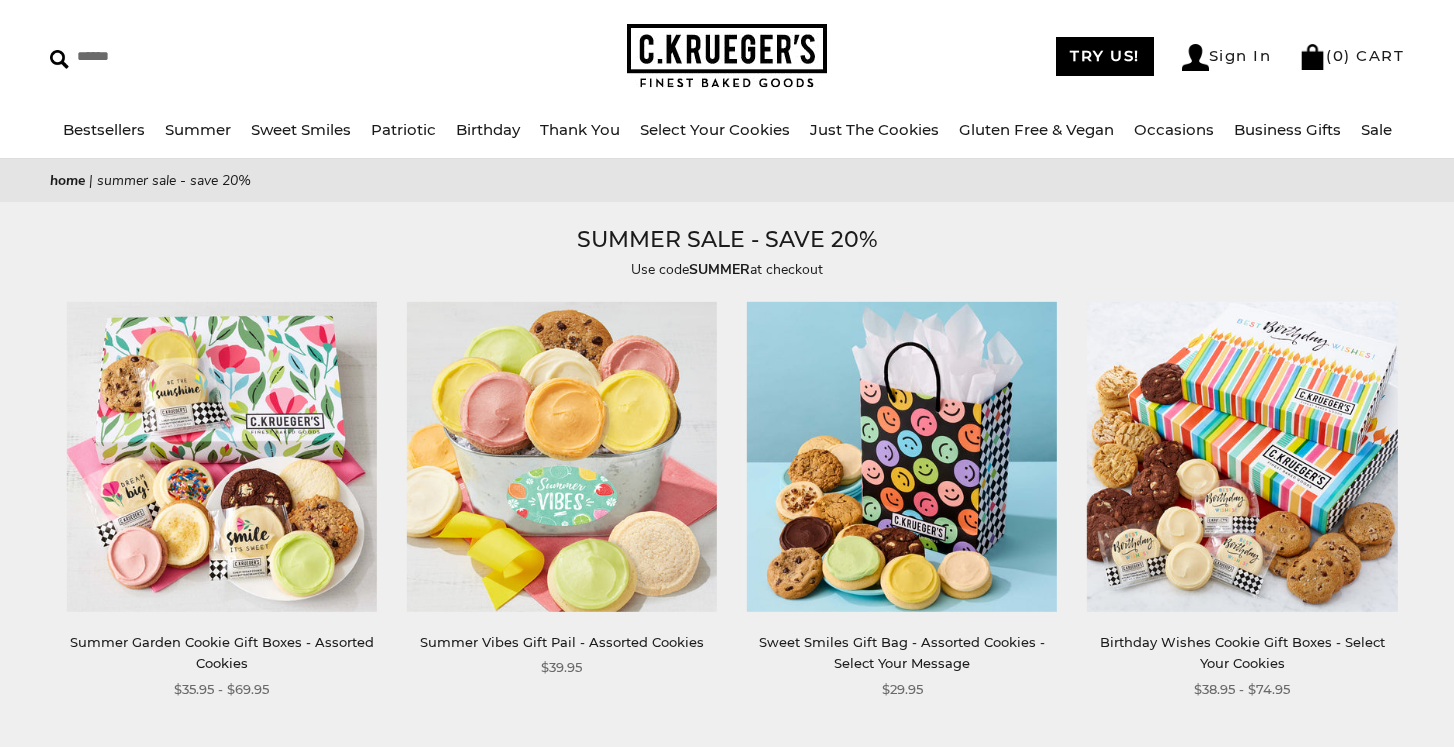 scroll, scrollTop: 70, scrollLeft: 0, axis: vertical 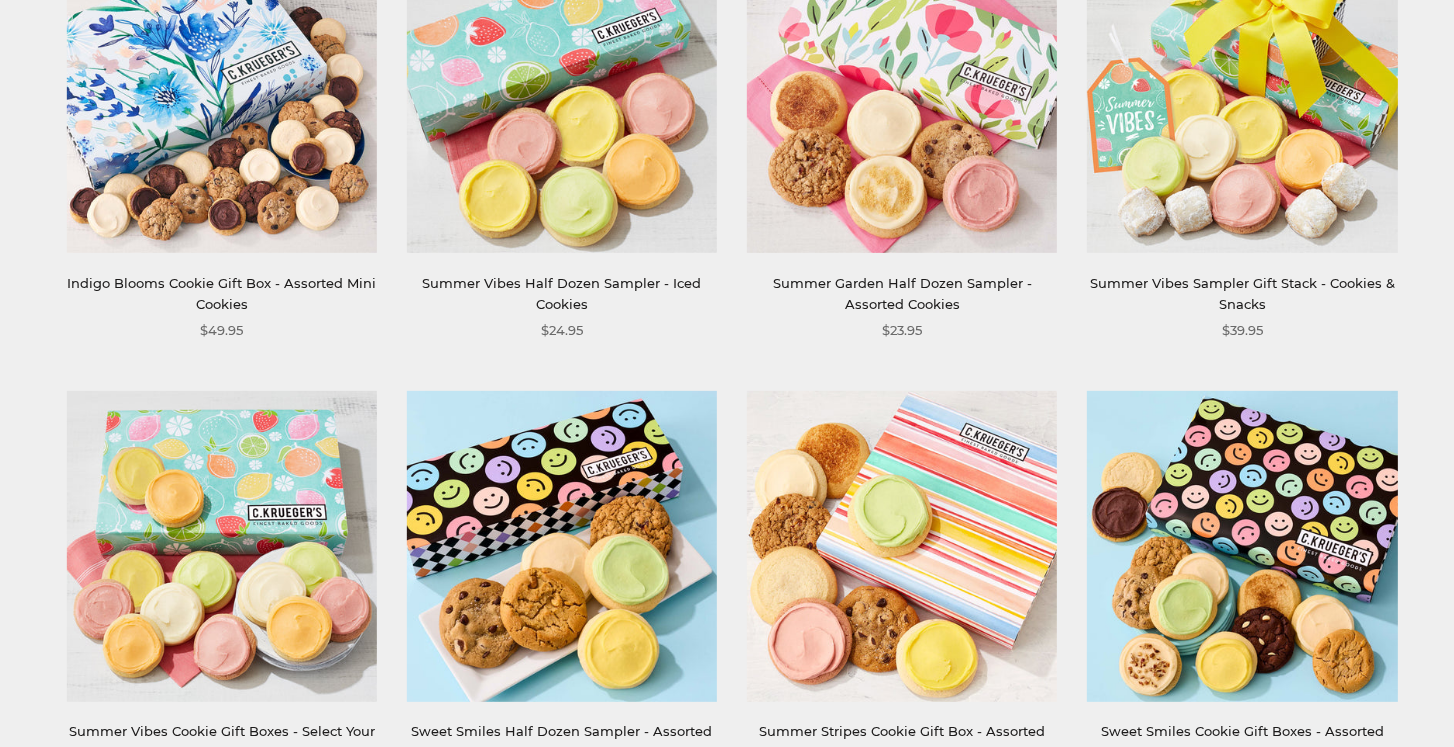 click at bounding box center [221, 97] 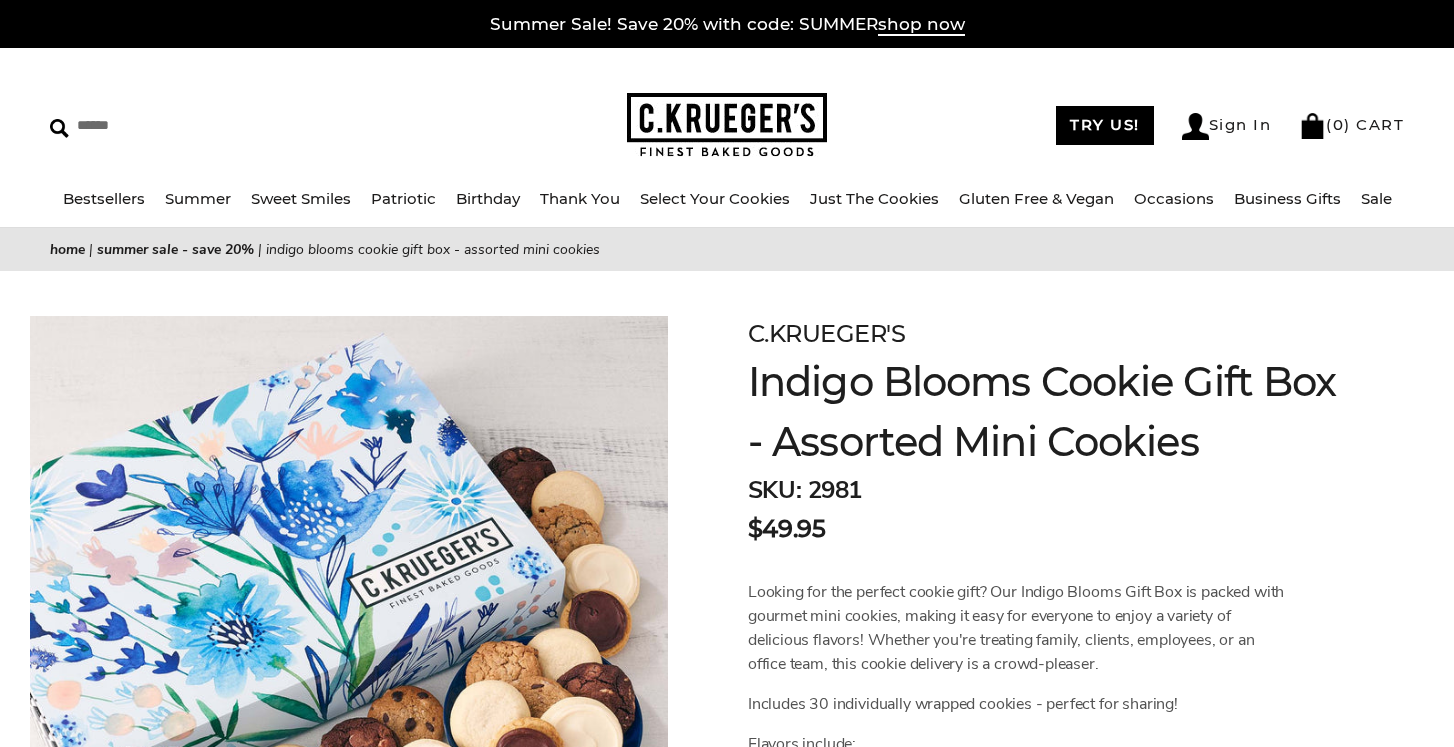 scroll, scrollTop: 0, scrollLeft: 0, axis: both 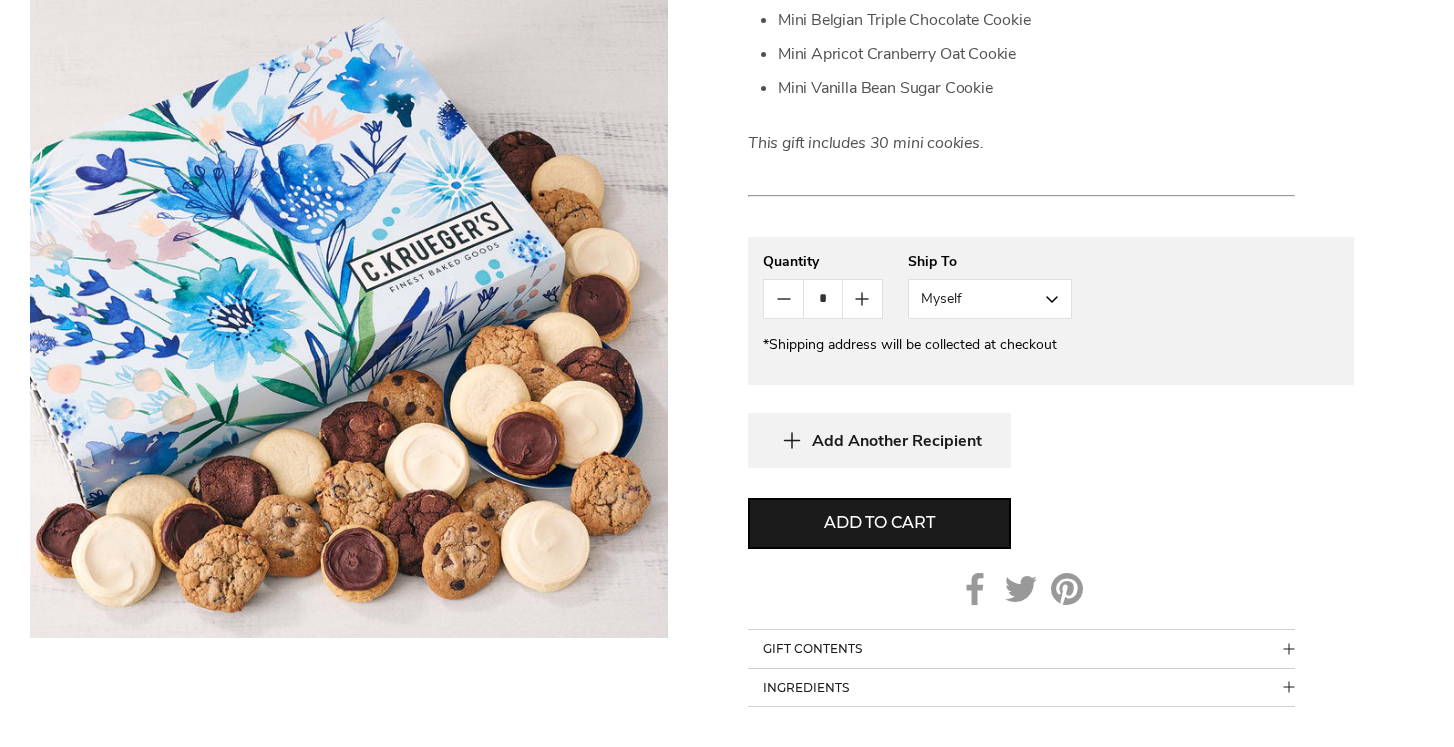 click on "Myself" at bounding box center (990, 299) 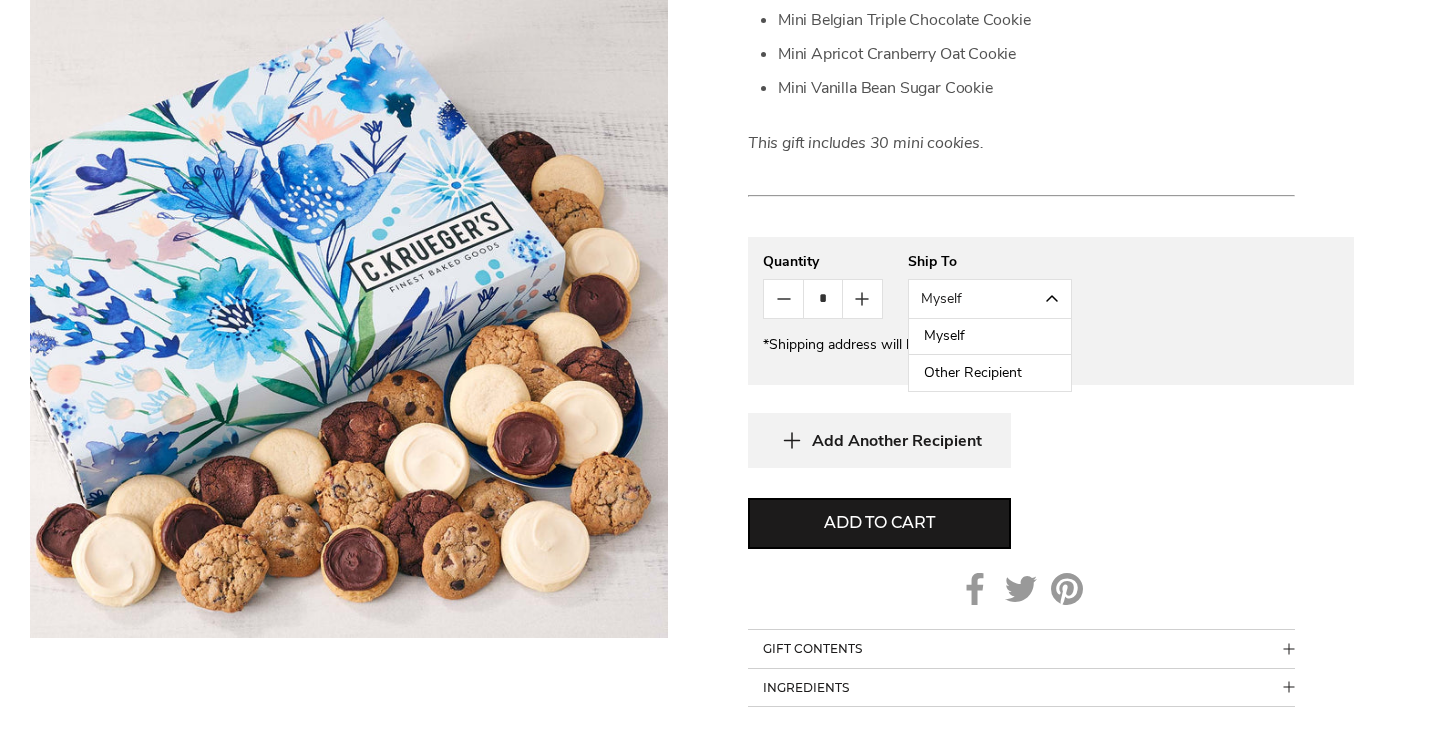click on "Other Recipient" at bounding box center [990, 373] 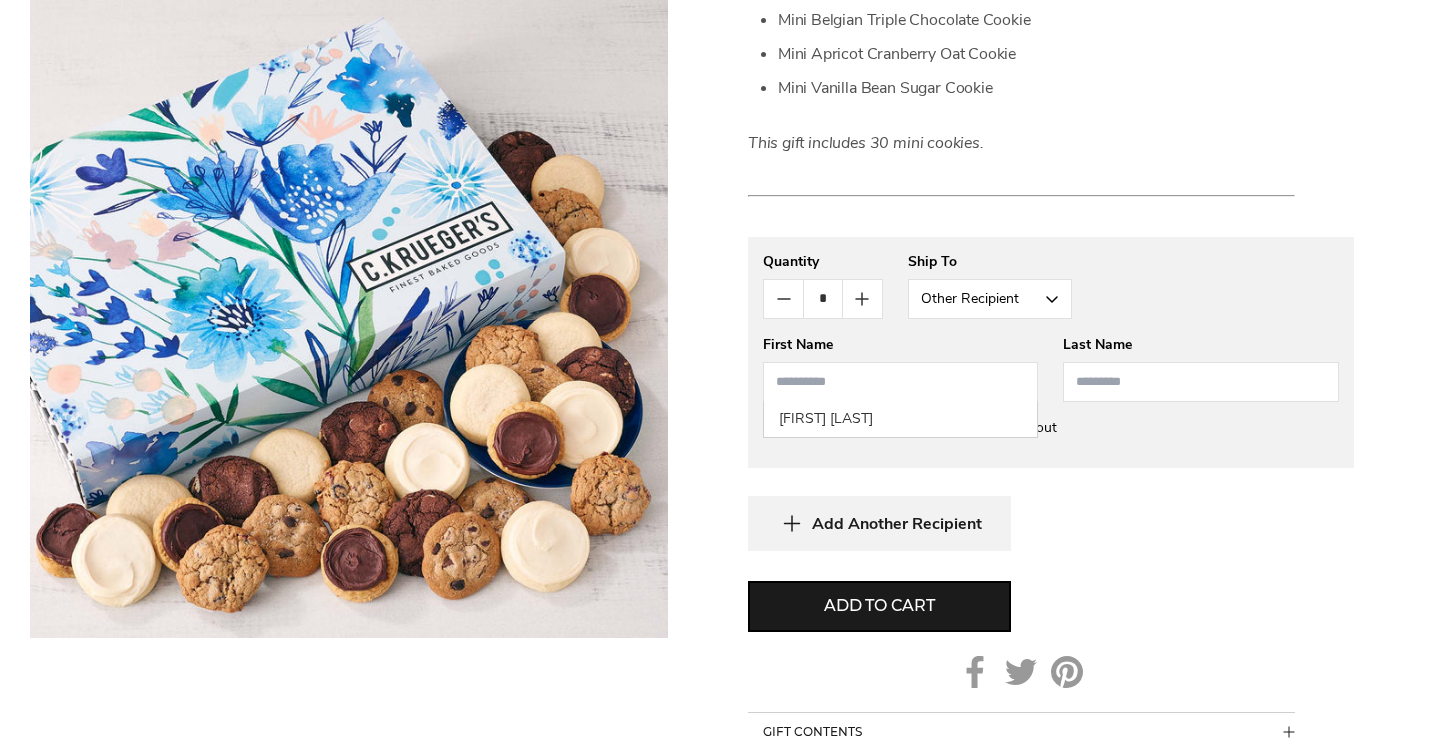 click at bounding box center [901, 382] 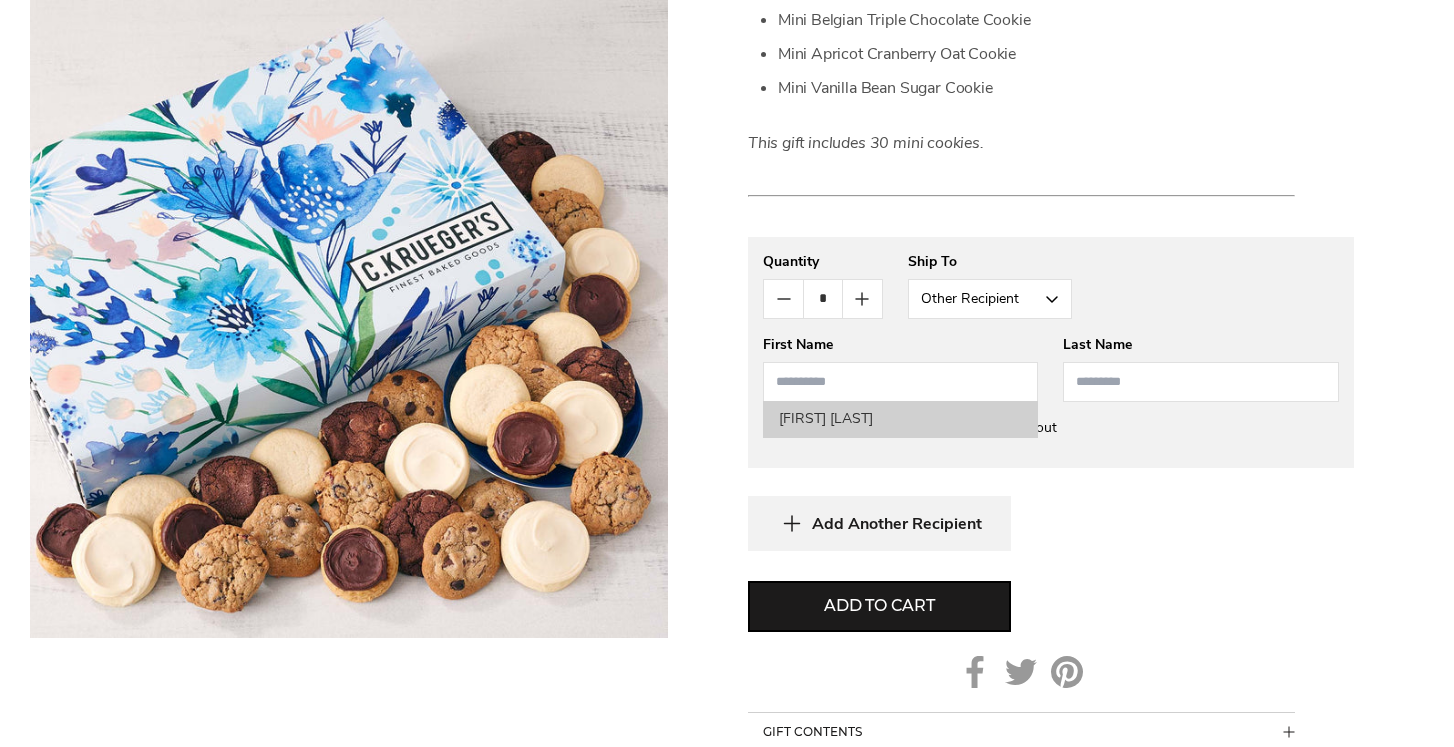 click on "[FIRST] [LAST]" at bounding box center (901, 419) 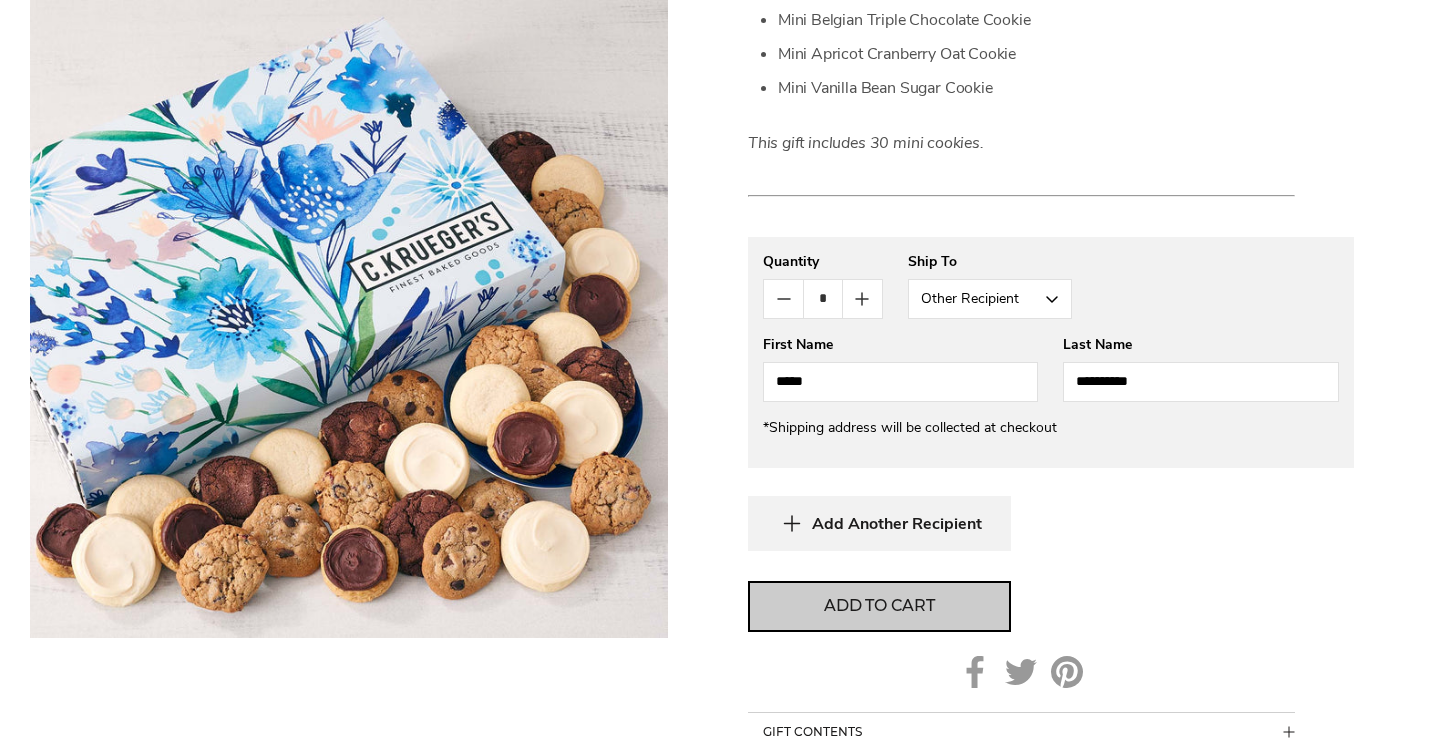 click on "Add to cart" at bounding box center [879, 606] 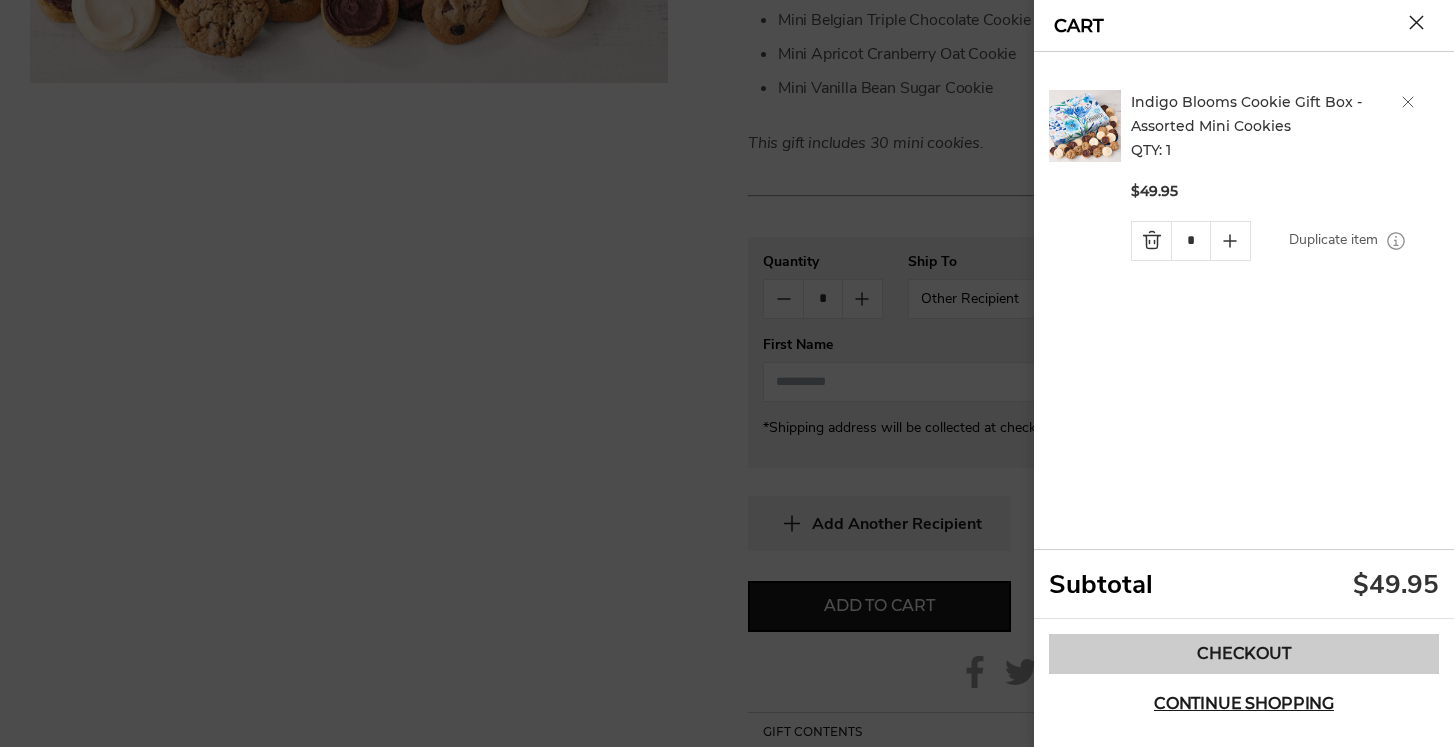 click on "Checkout" at bounding box center (1244, 654) 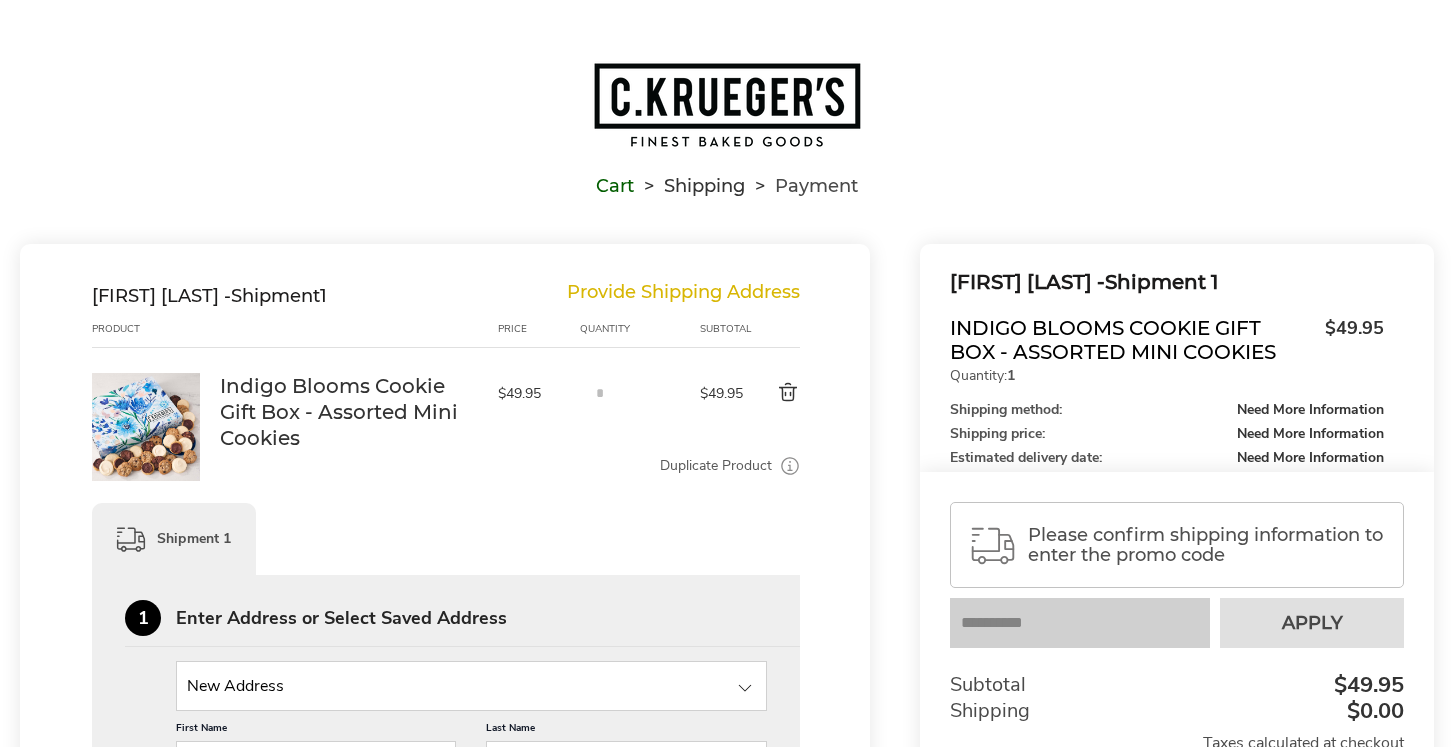scroll, scrollTop: 0, scrollLeft: 0, axis: both 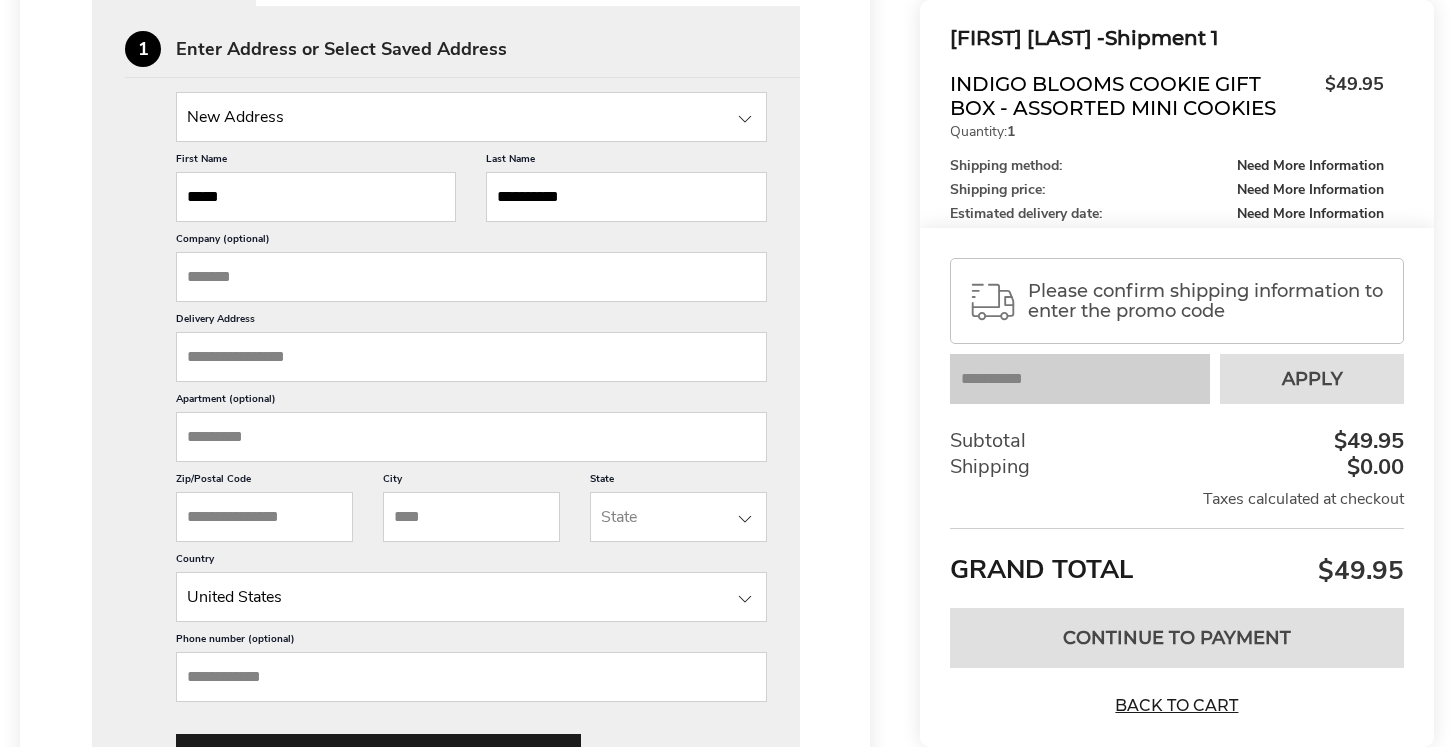 click on "Delivery Address" at bounding box center [471, 357] 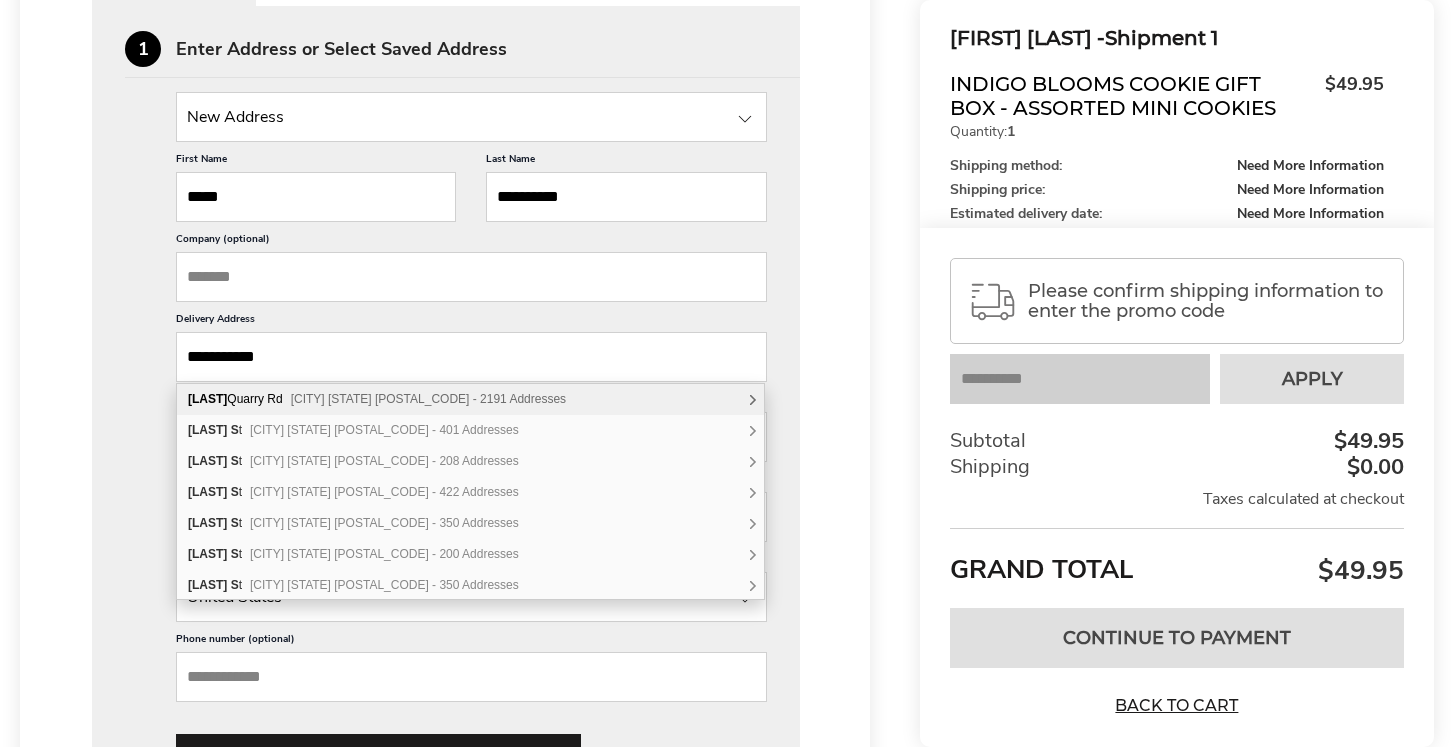 scroll, scrollTop: 0, scrollLeft: 0, axis: both 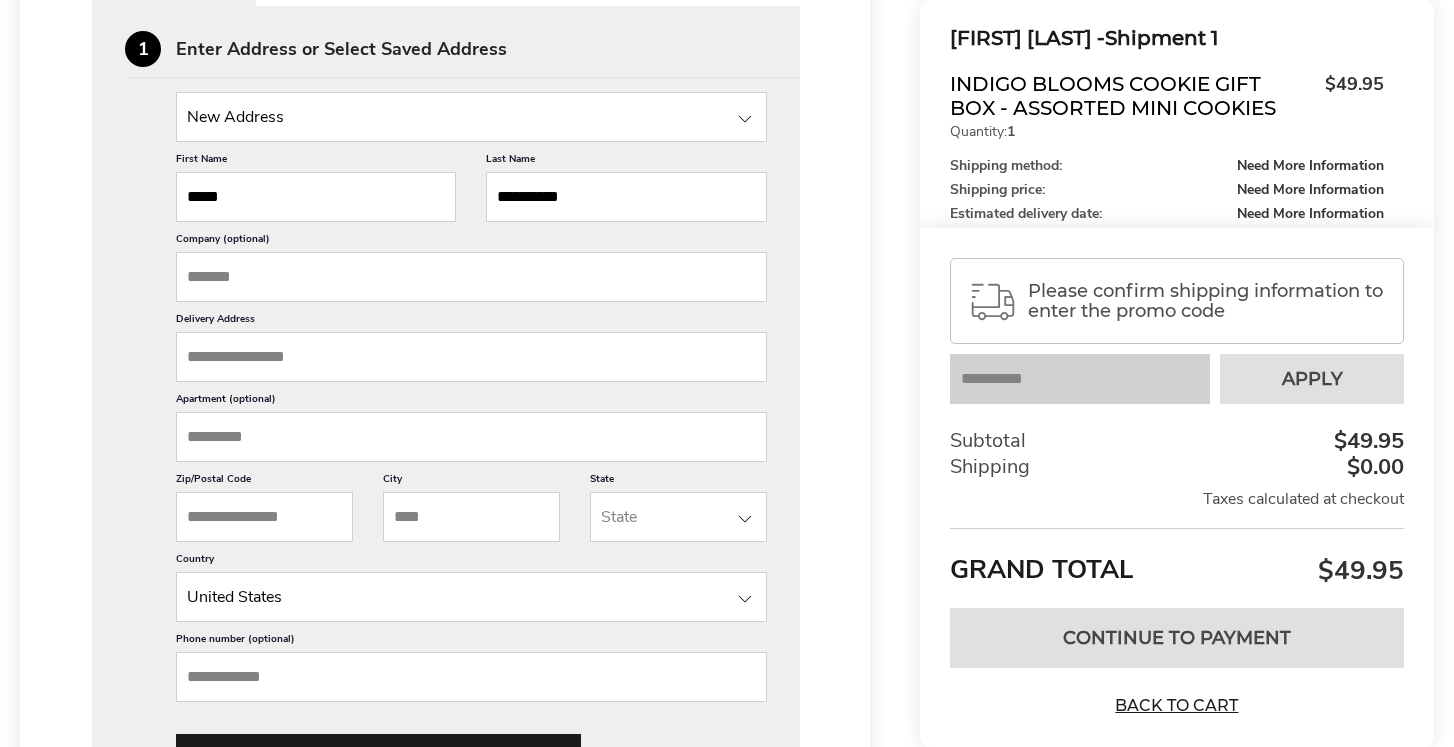 paste on "**********" 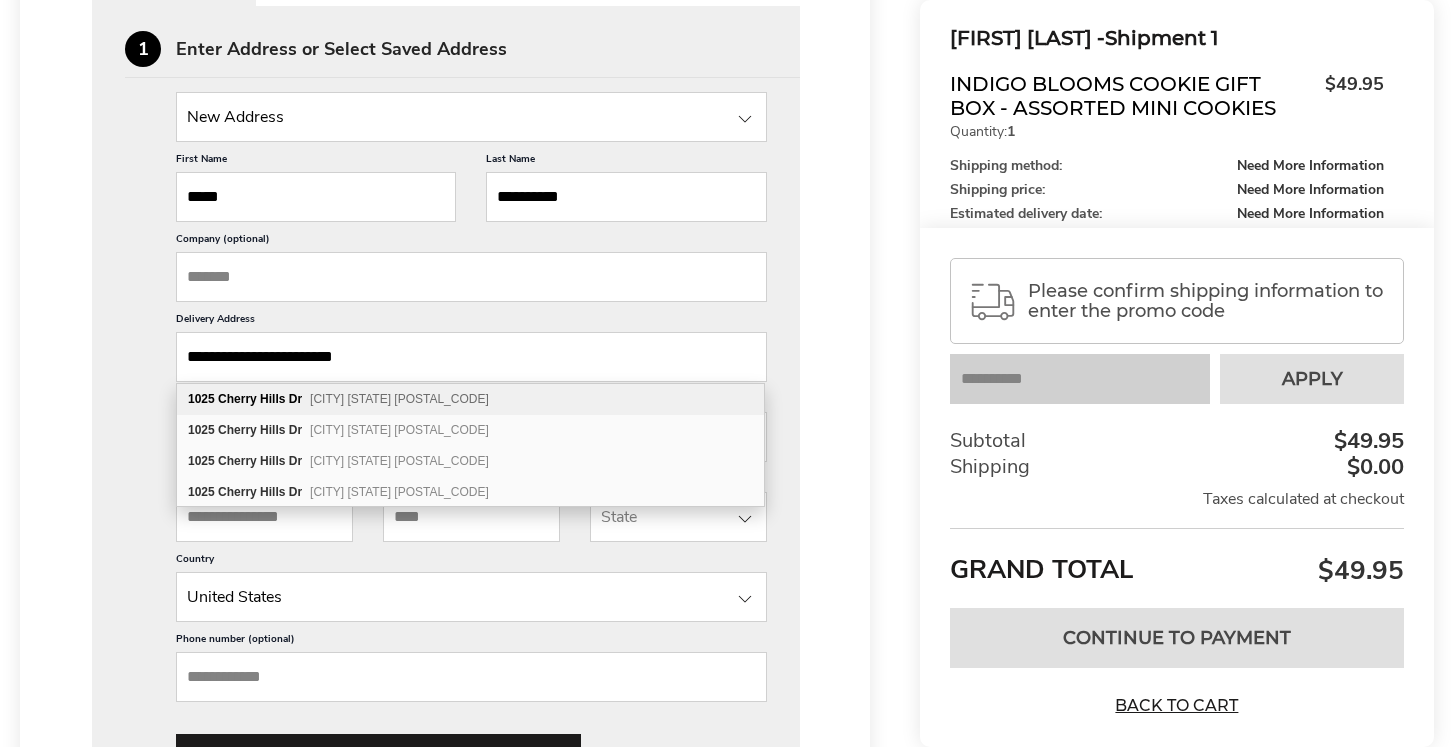 click on "[NUMBER]   [STREET]   [CITY] [STATE] [POSTAL_CODE]" at bounding box center [470, 399] 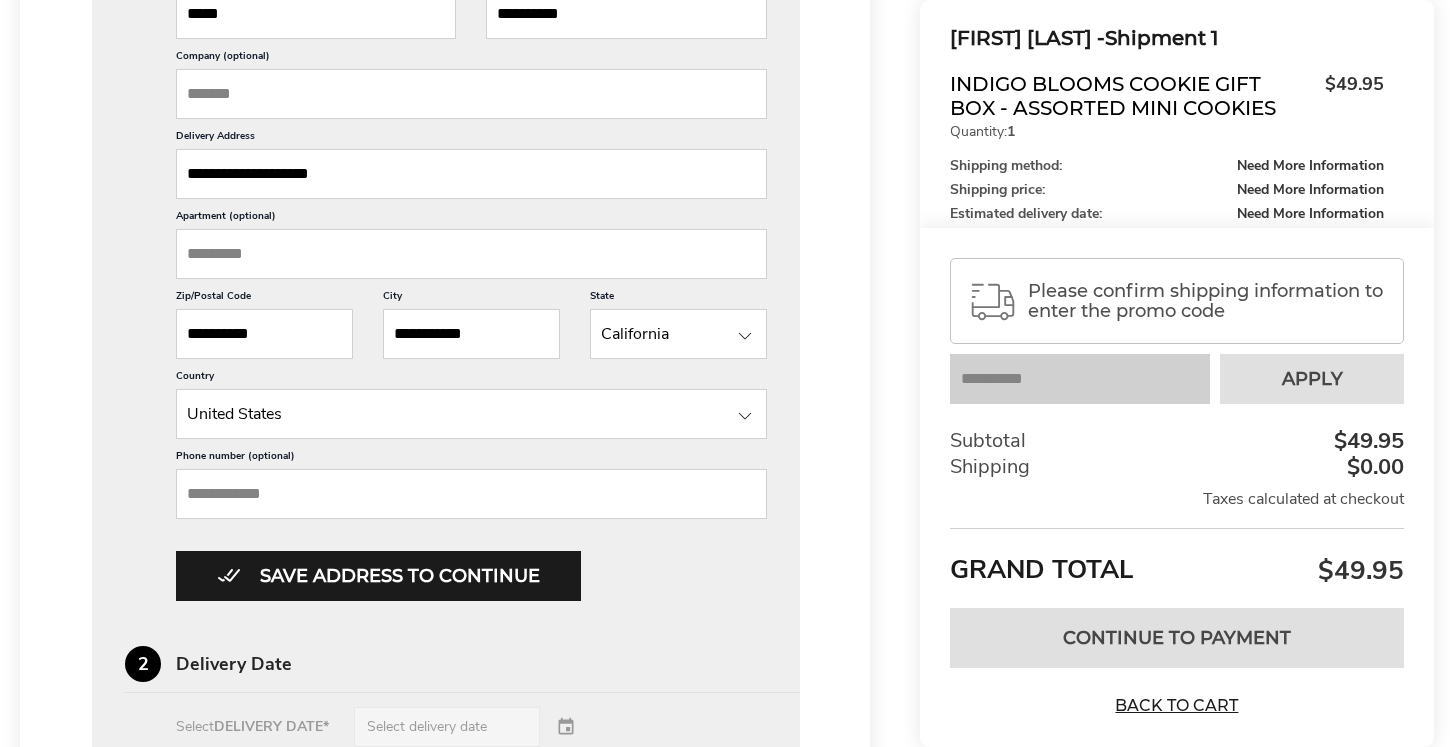 scroll, scrollTop: 762, scrollLeft: 0, axis: vertical 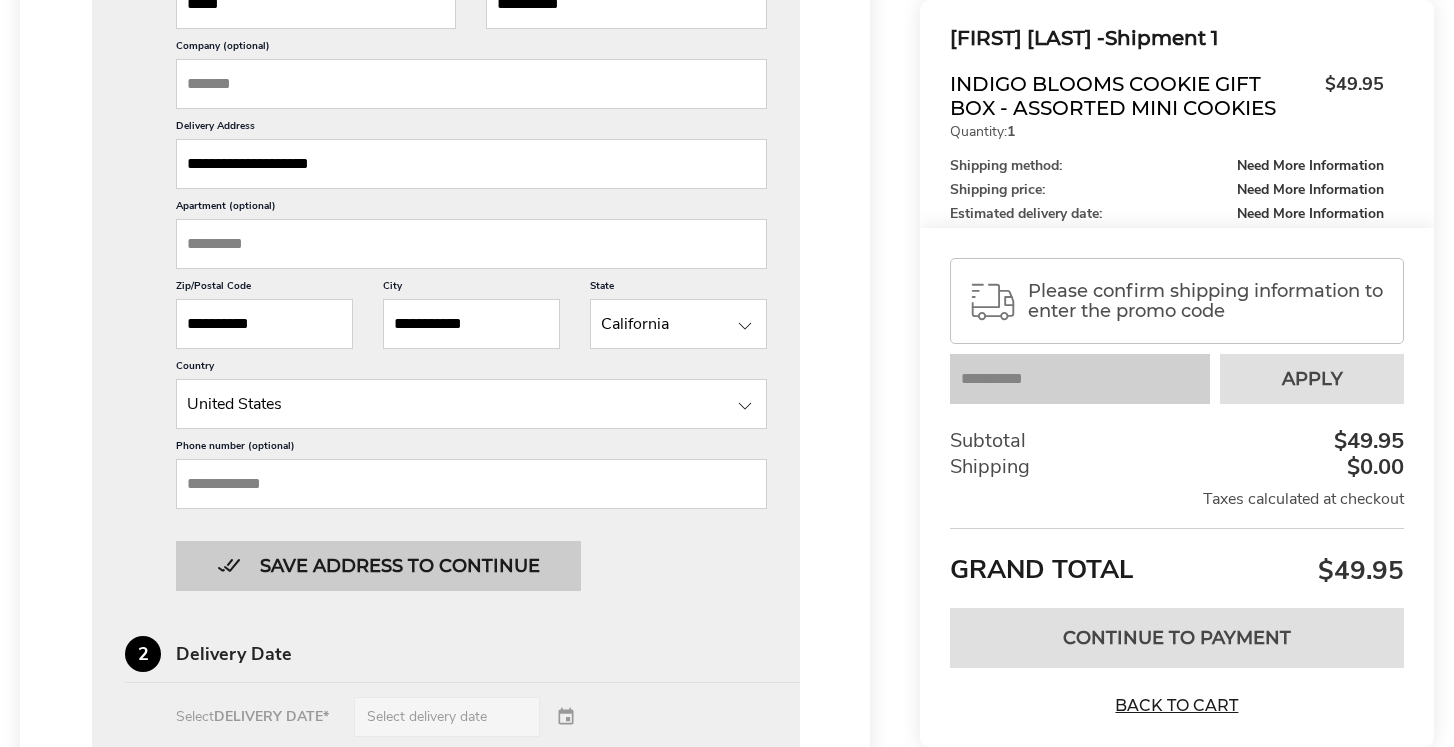 click on "Save address to continue" at bounding box center [378, 566] 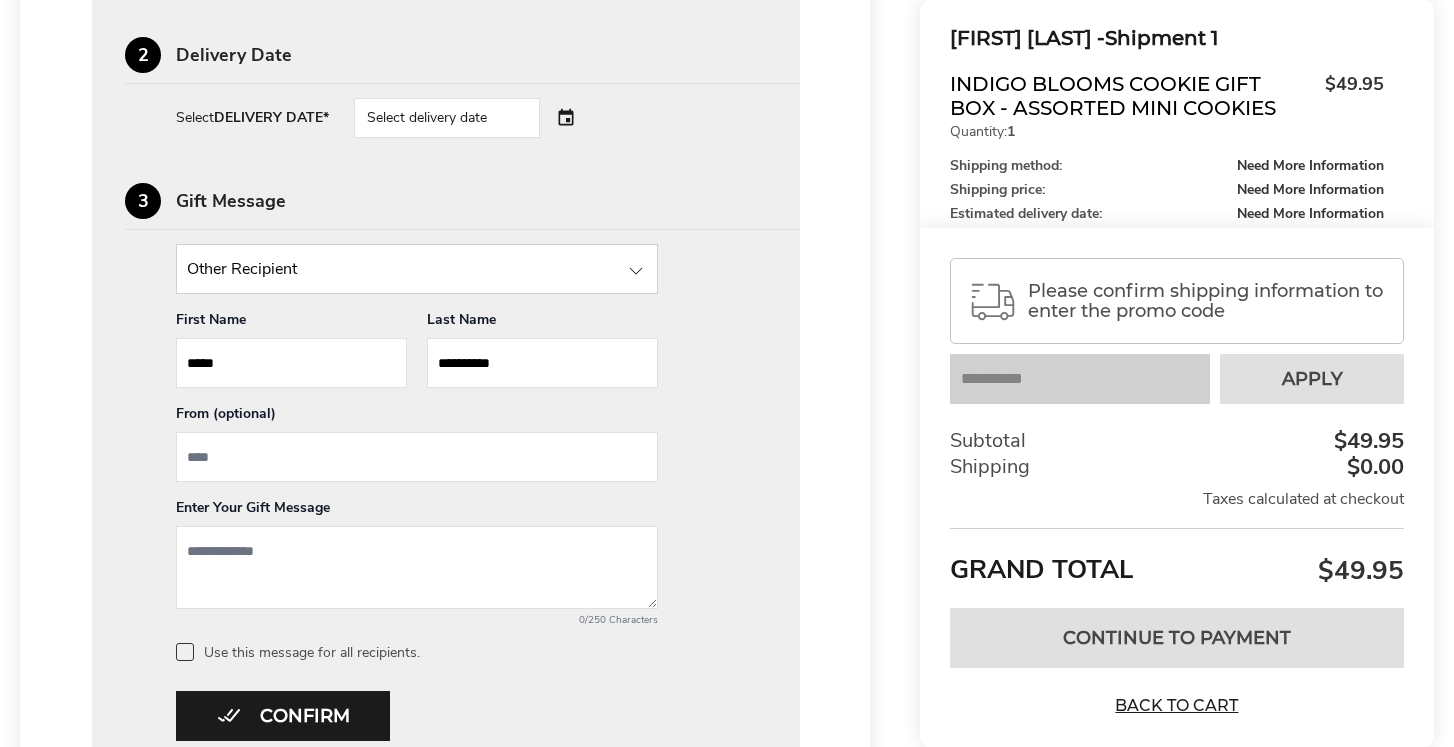 click on "Select delivery date" at bounding box center [447, 118] 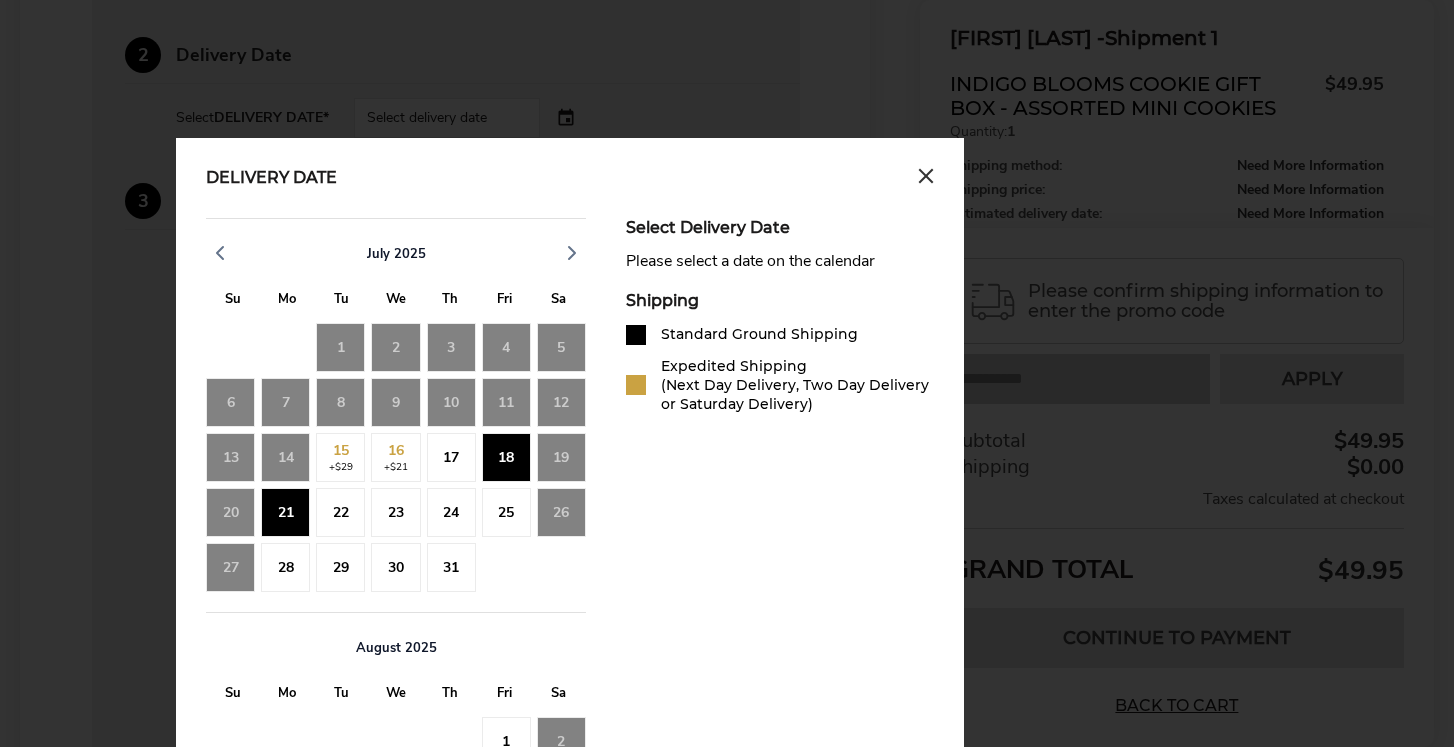 click on "17" 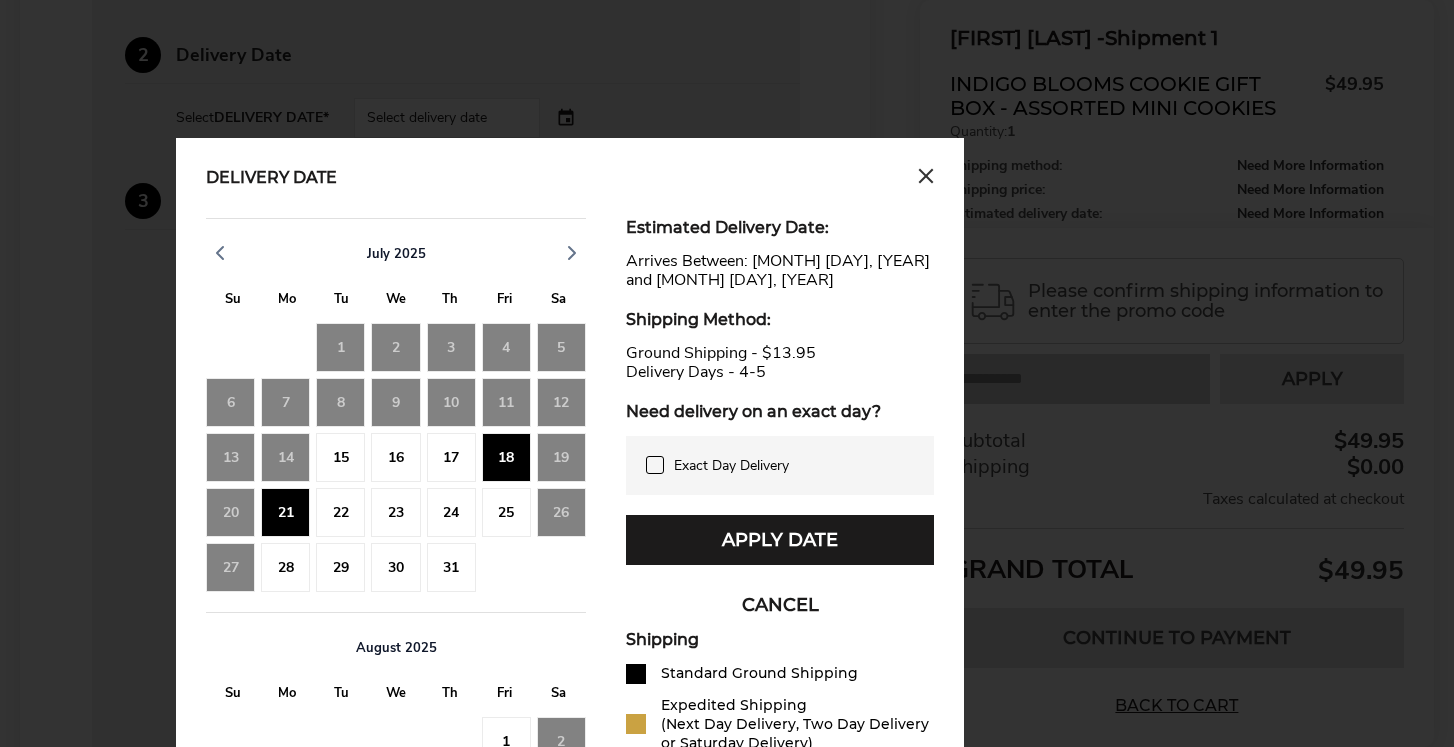 click on "23" 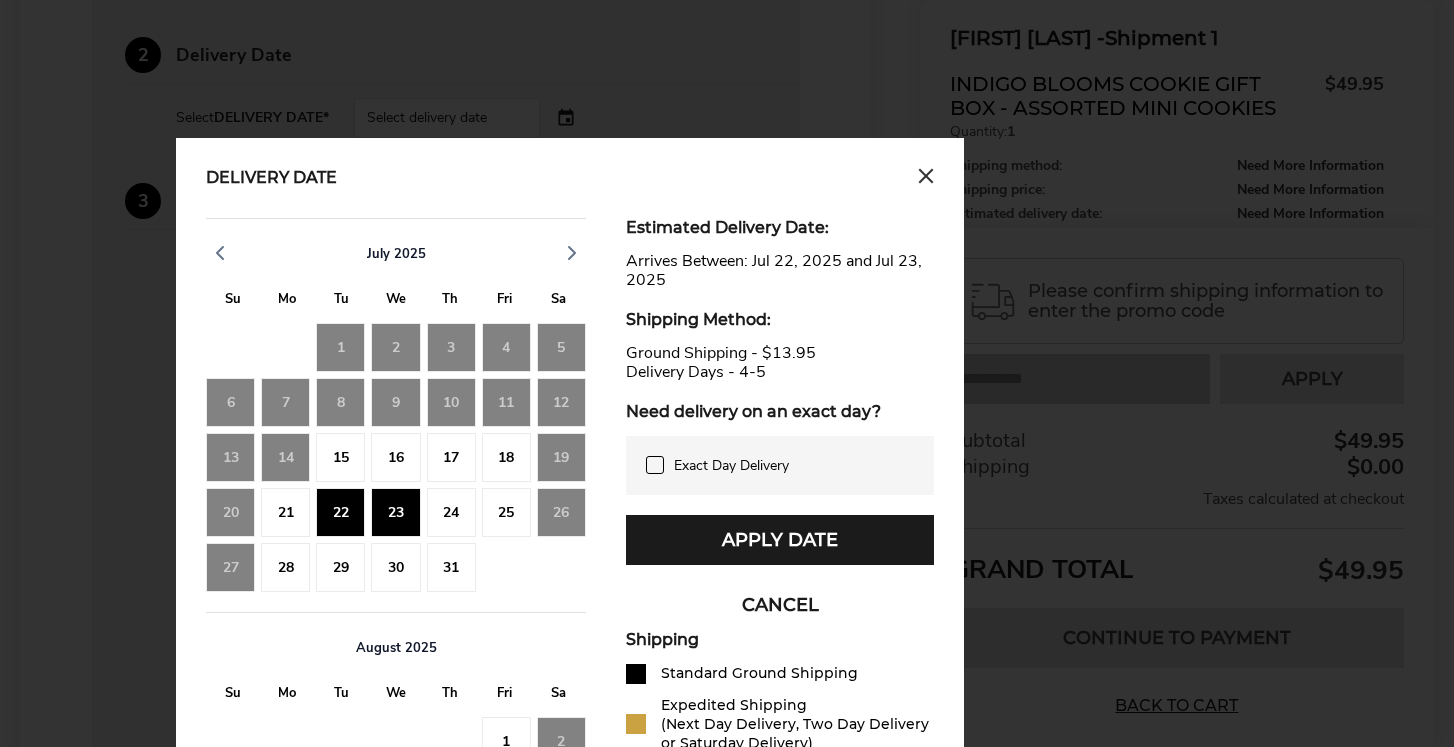 click on "18" 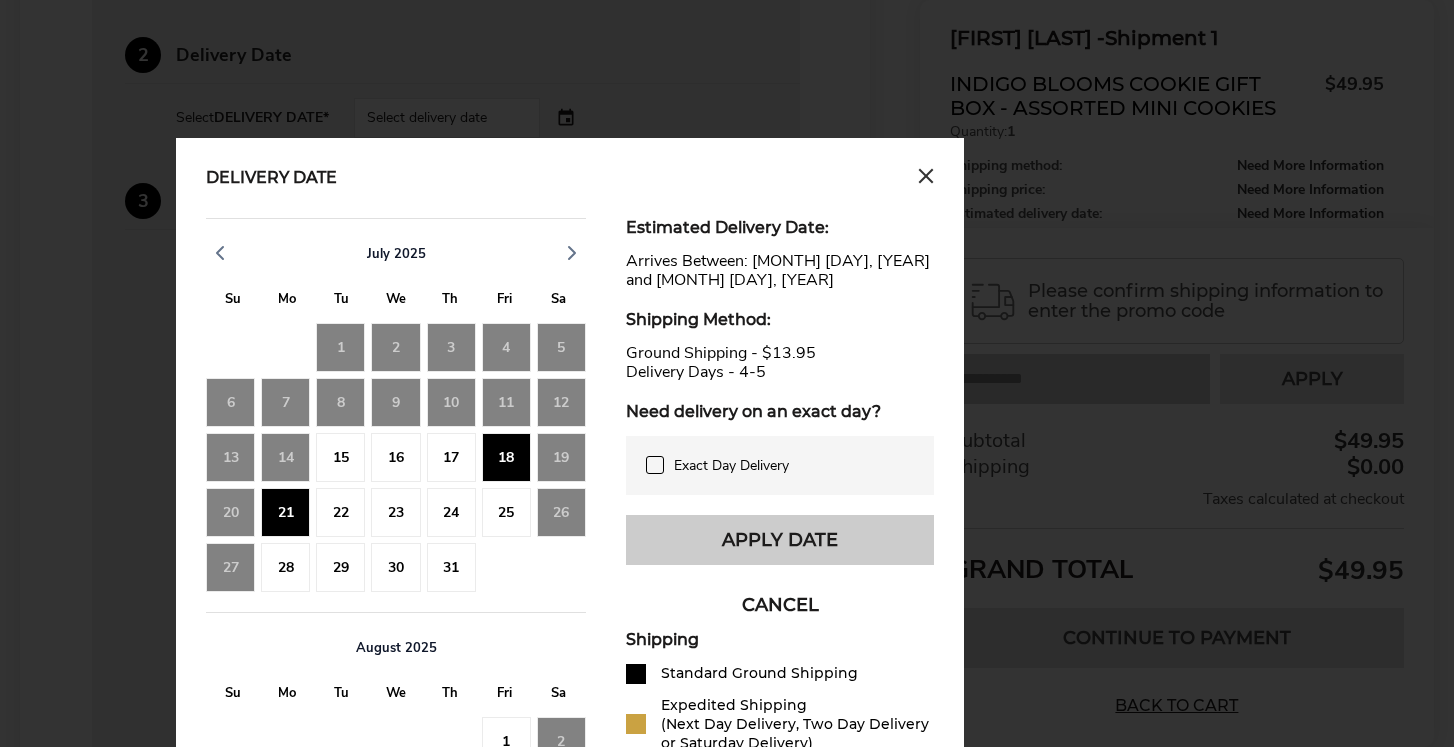 click on "Apply Date" at bounding box center (780, 540) 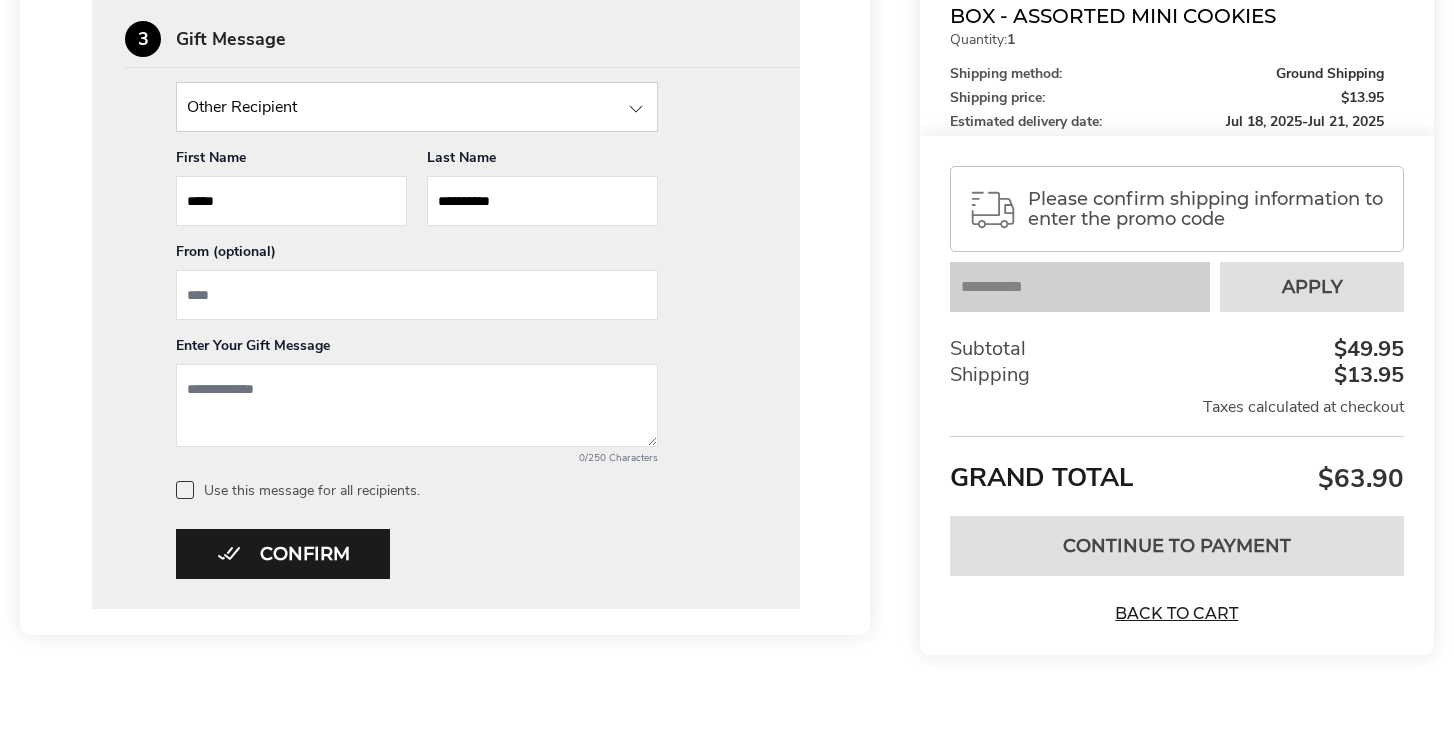 scroll, scrollTop: 942, scrollLeft: 0, axis: vertical 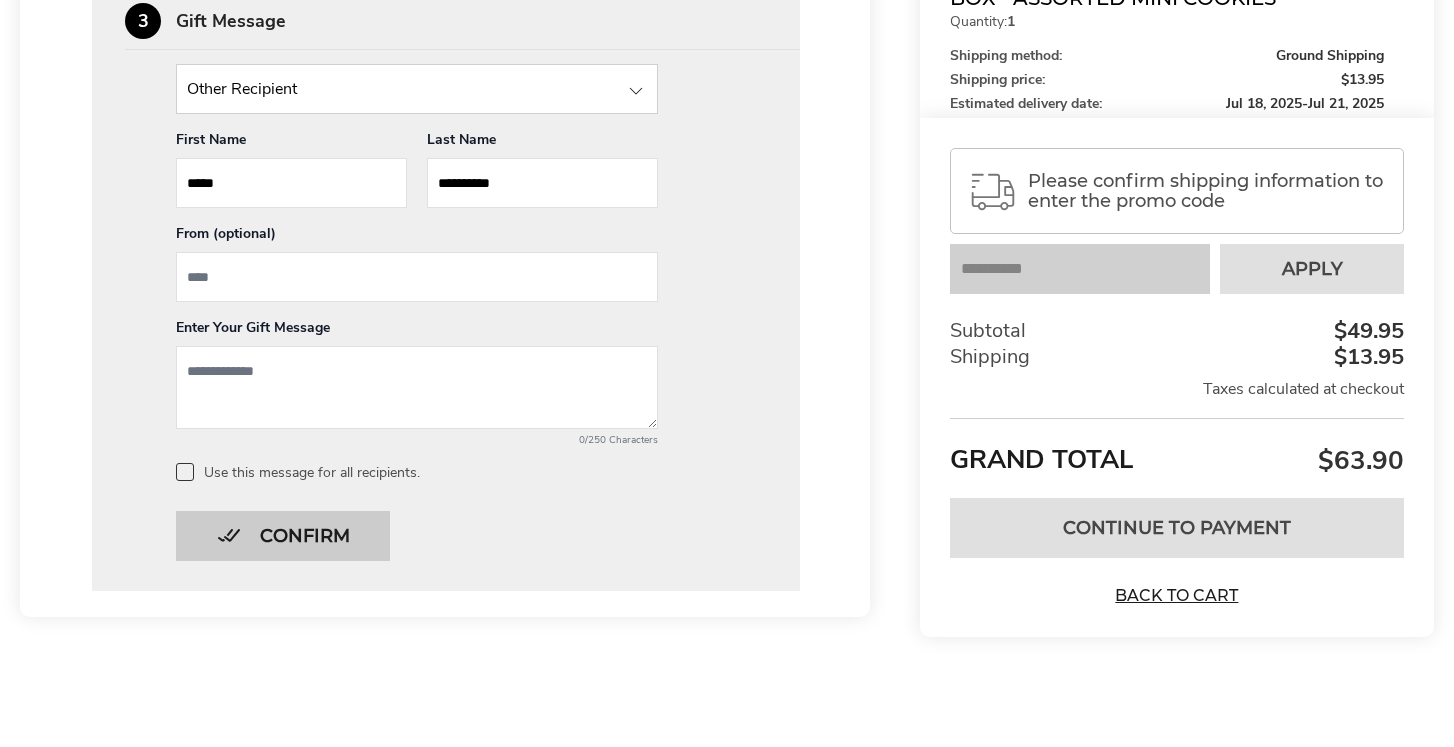 click on "Confirm" at bounding box center [283, 536] 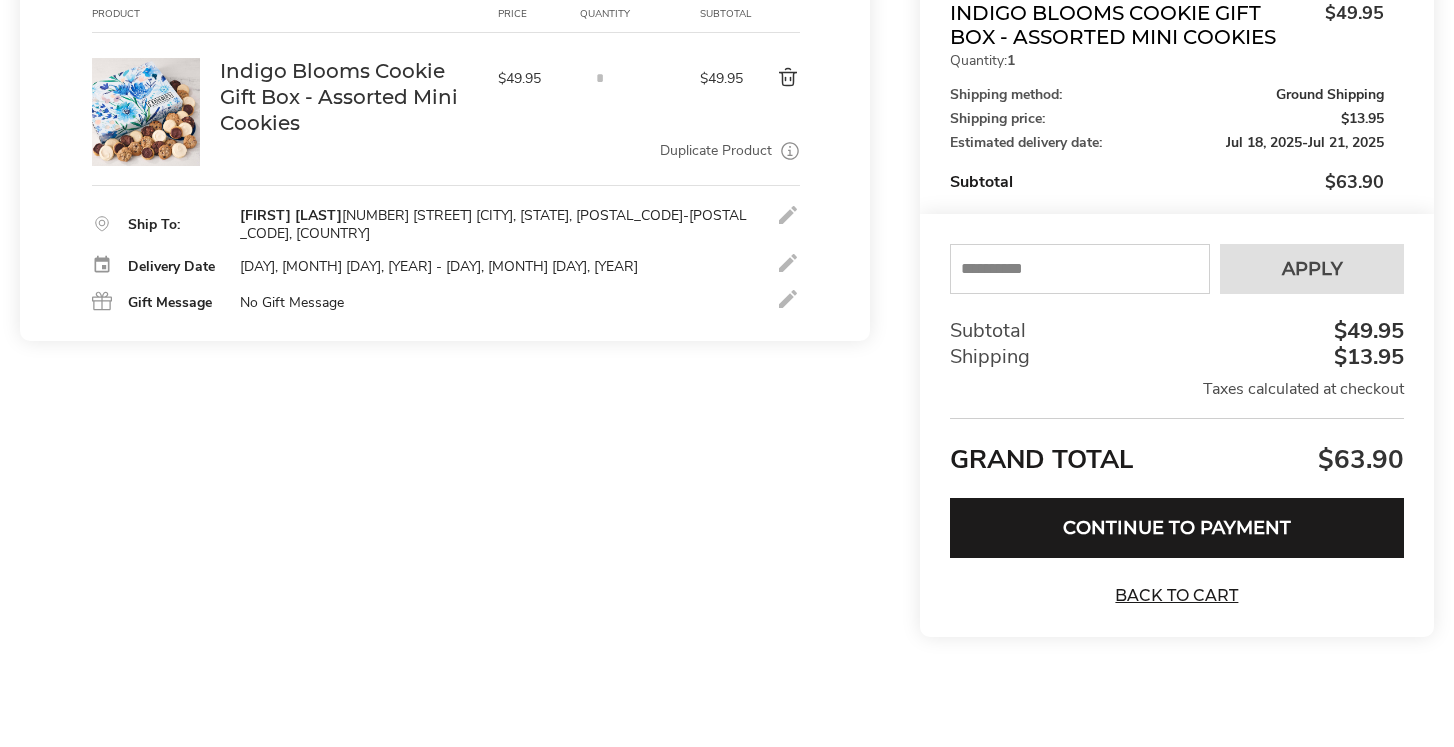 click at bounding box center [1080, 269] 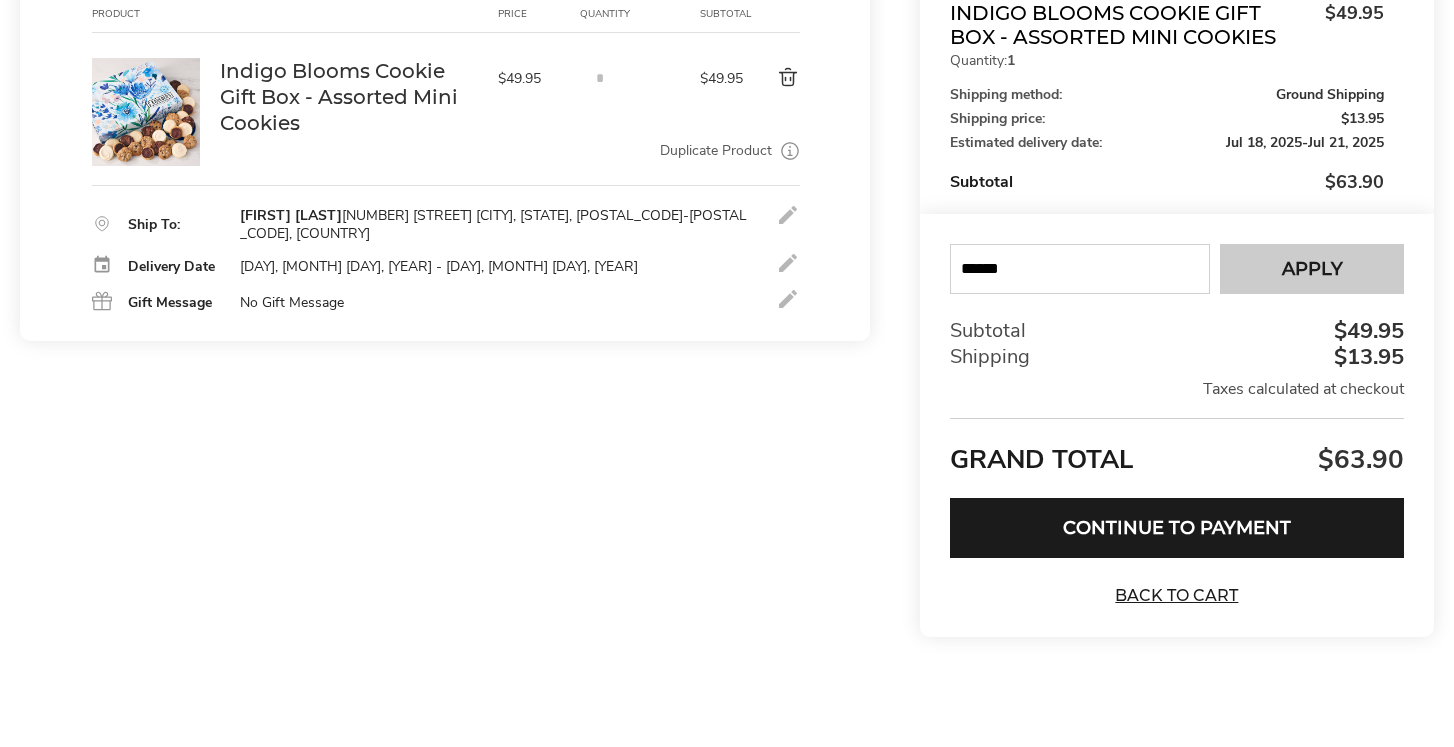 type on "******" 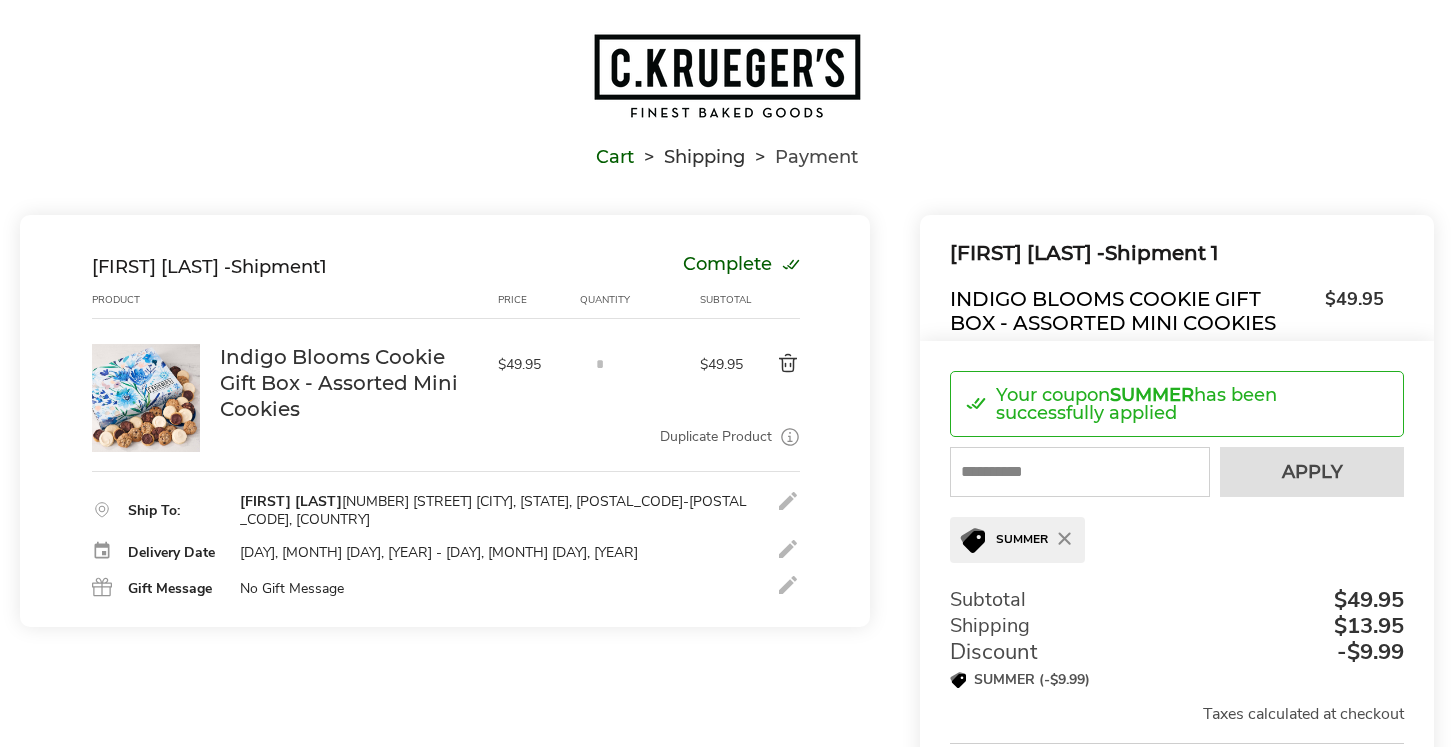 scroll, scrollTop: 27, scrollLeft: 0, axis: vertical 